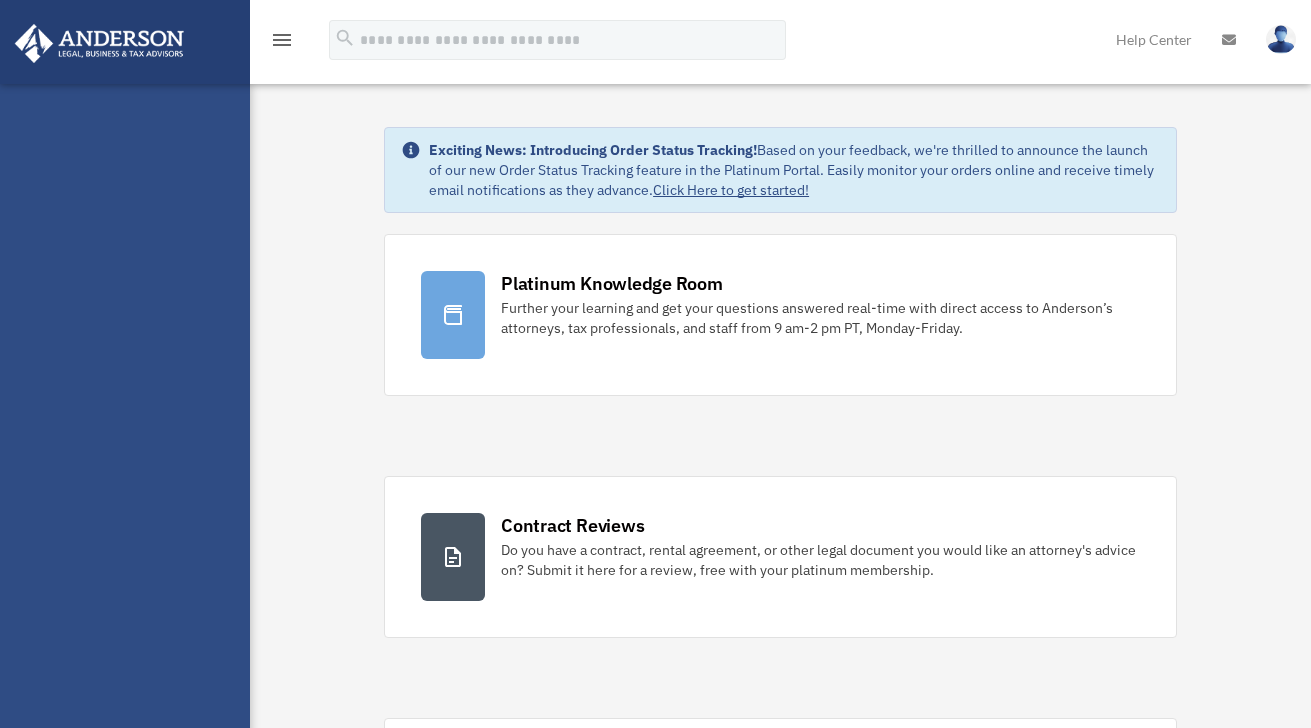 scroll, scrollTop: 0, scrollLeft: 0, axis: both 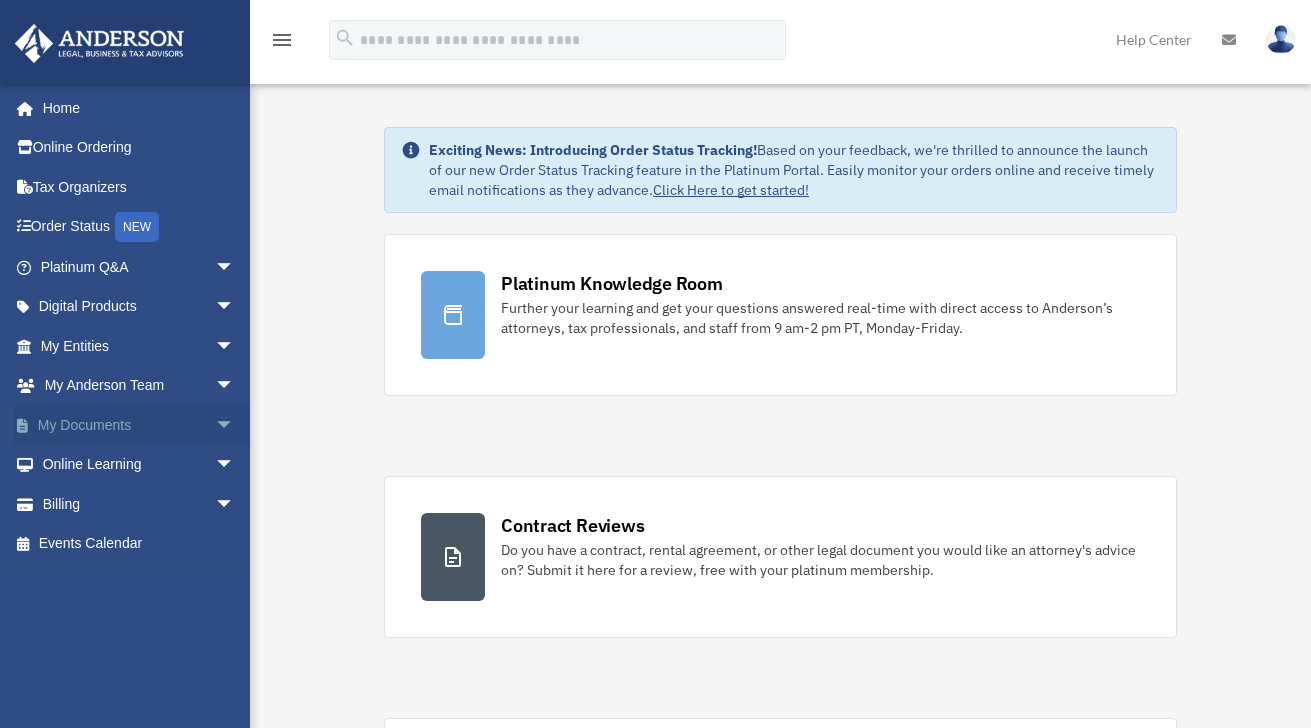 click on "My Documents arrow_drop_down" at bounding box center (139, 425) 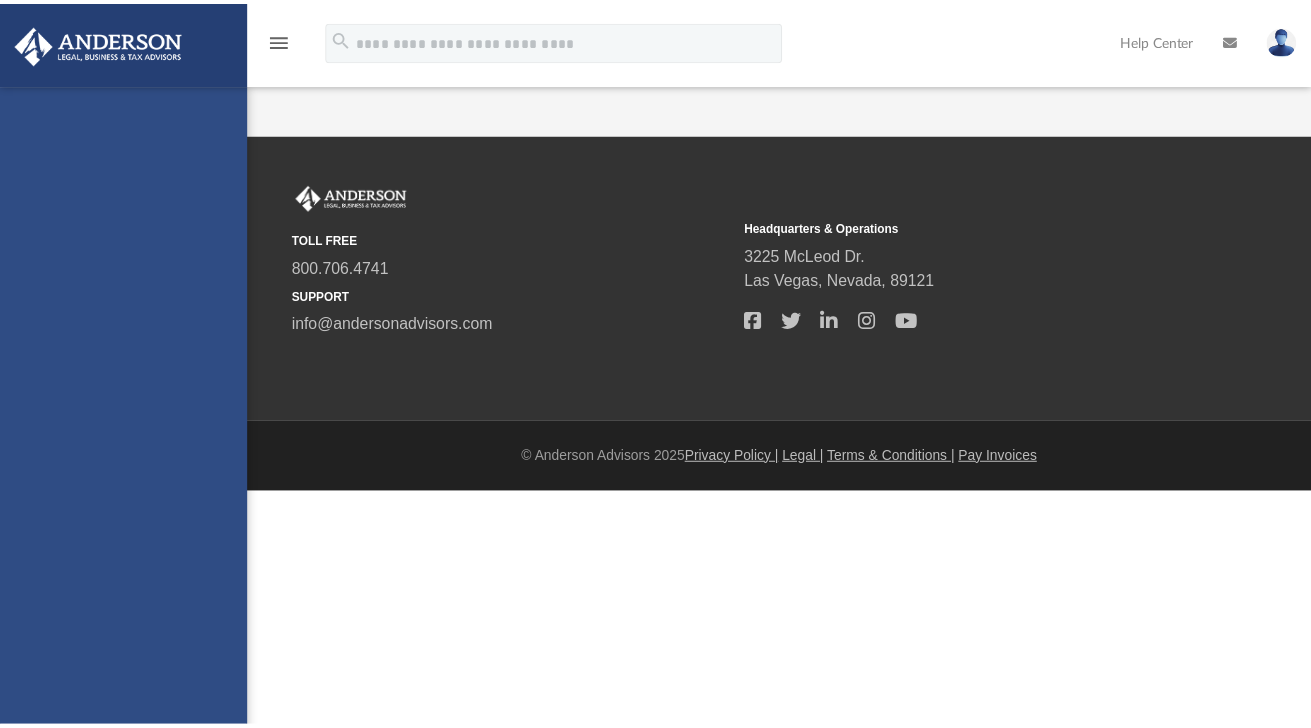 scroll, scrollTop: 0, scrollLeft: 0, axis: both 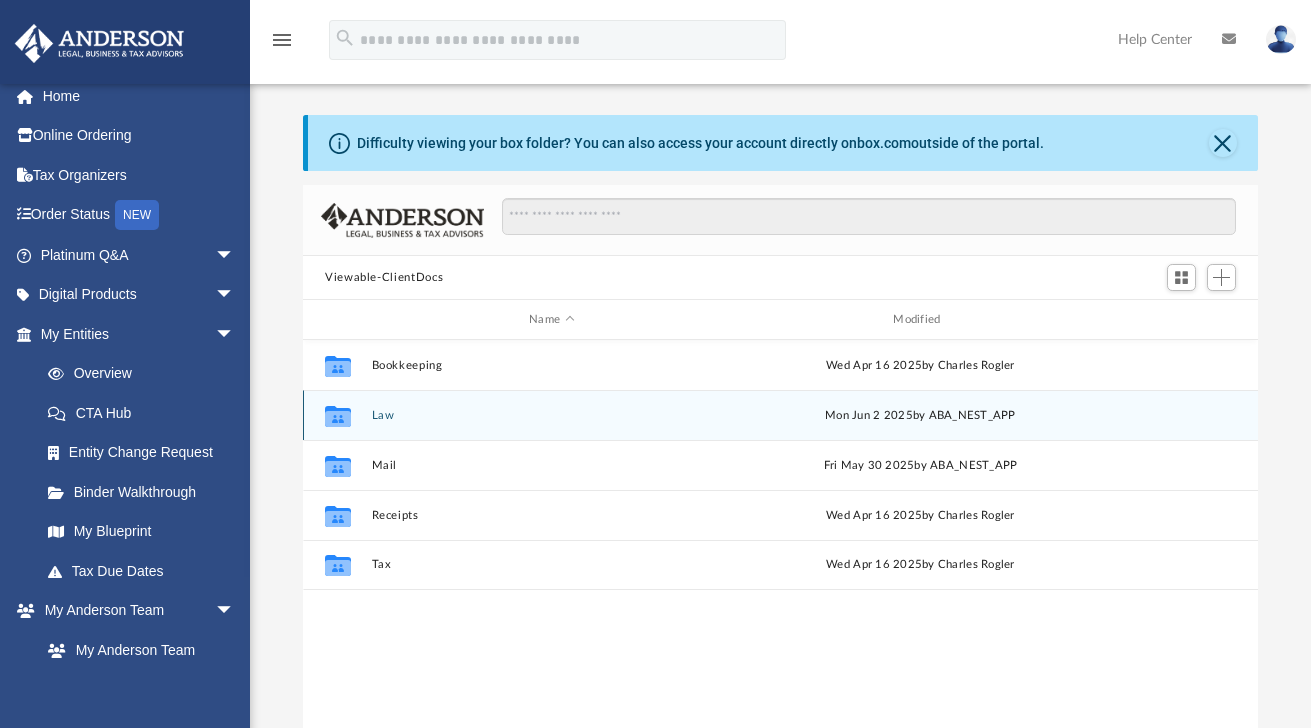 click on "Law" at bounding box center (552, 415) 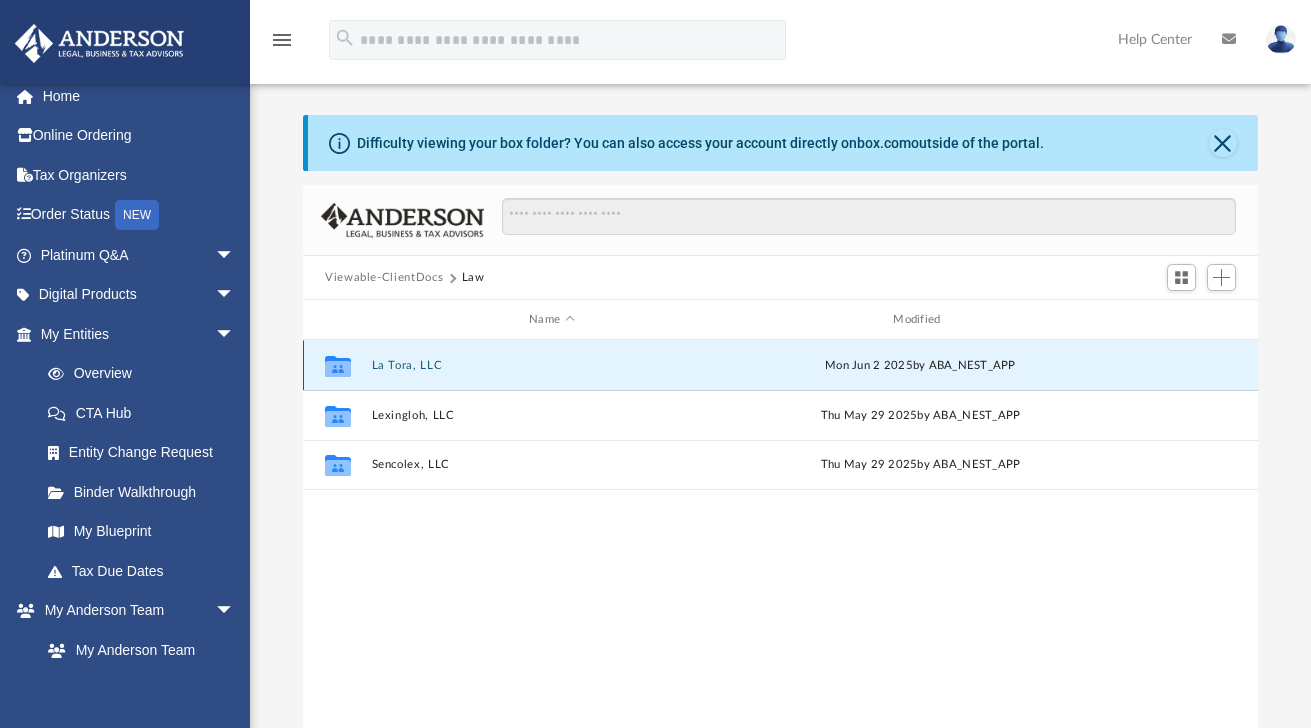 click on "La Tora, LLC" at bounding box center [552, 365] 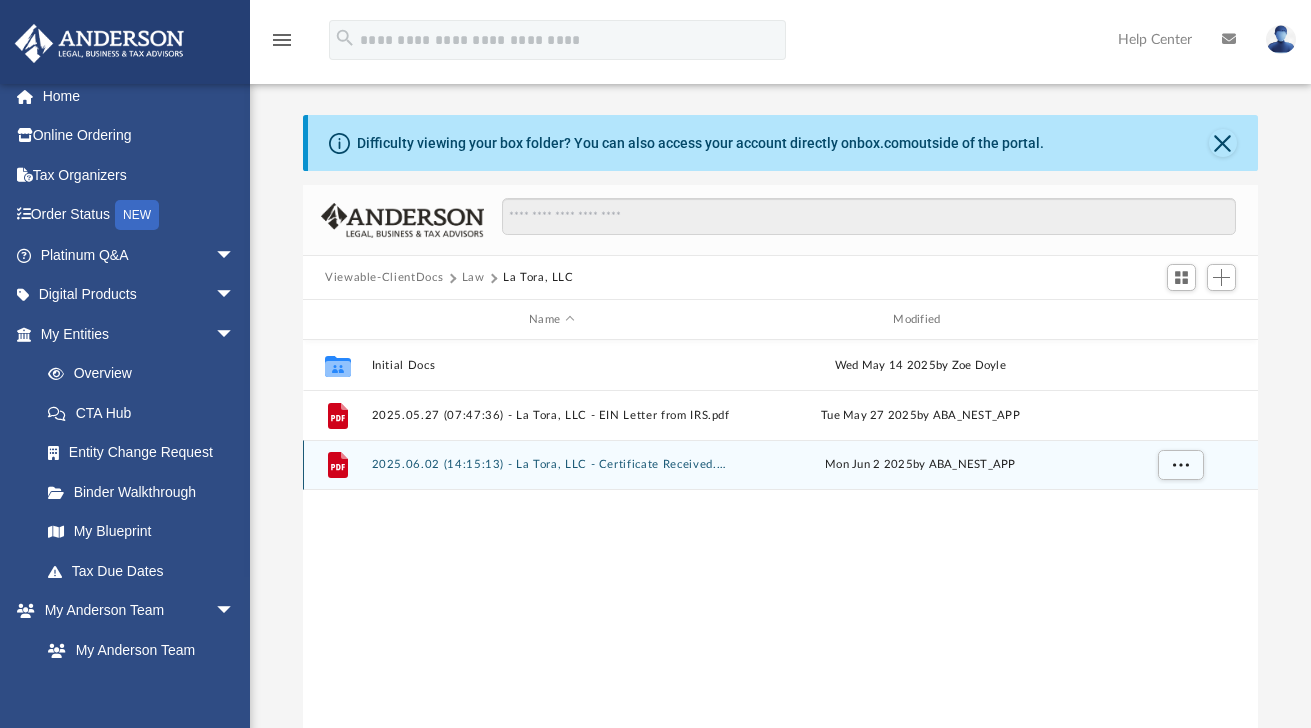 click on "2025.06.02 (14:15:13) - La Tora, LLC - Certificate Received.pdf" at bounding box center (552, 464) 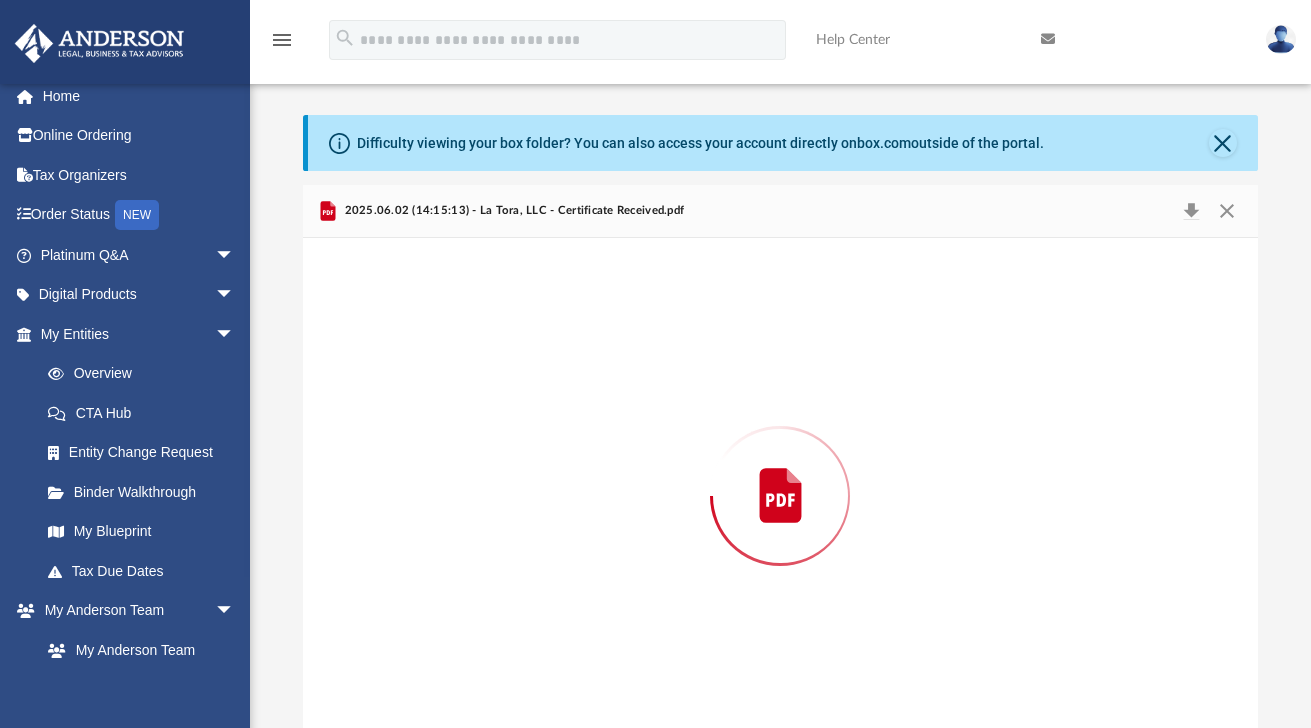 scroll, scrollTop: 26, scrollLeft: 0, axis: vertical 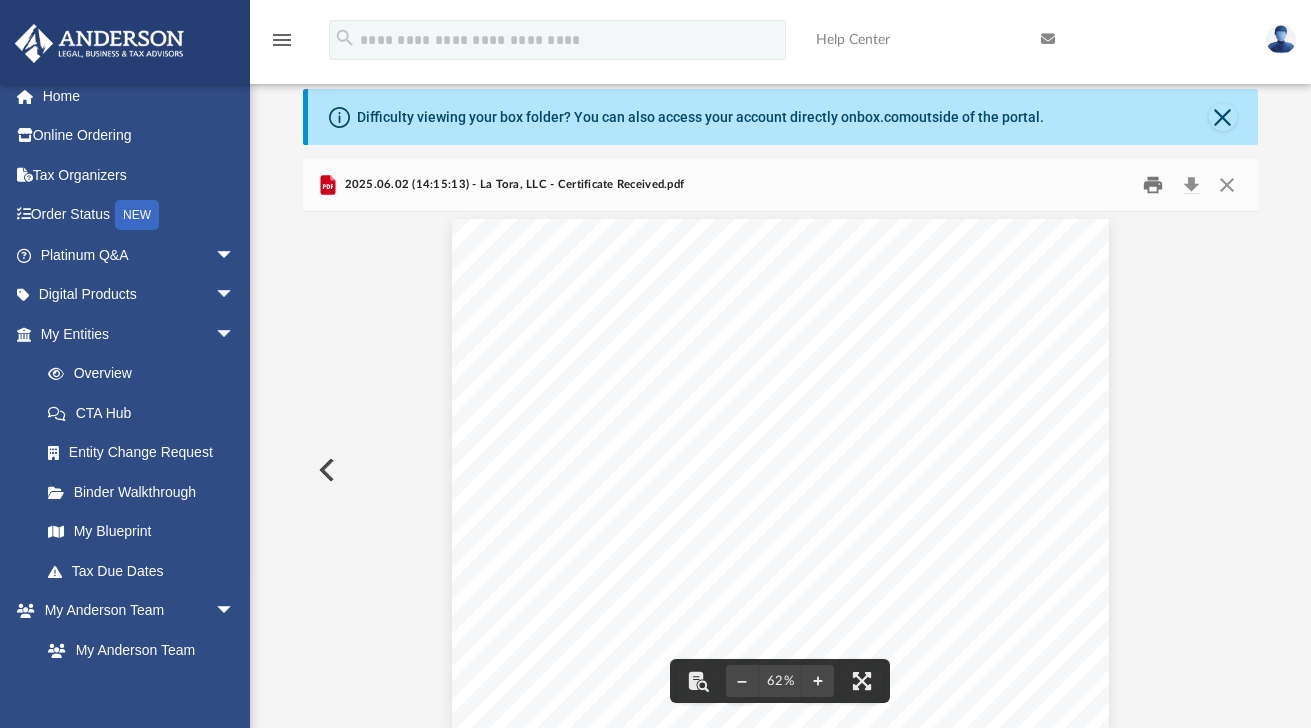 click at bounding box center [1154, 185] 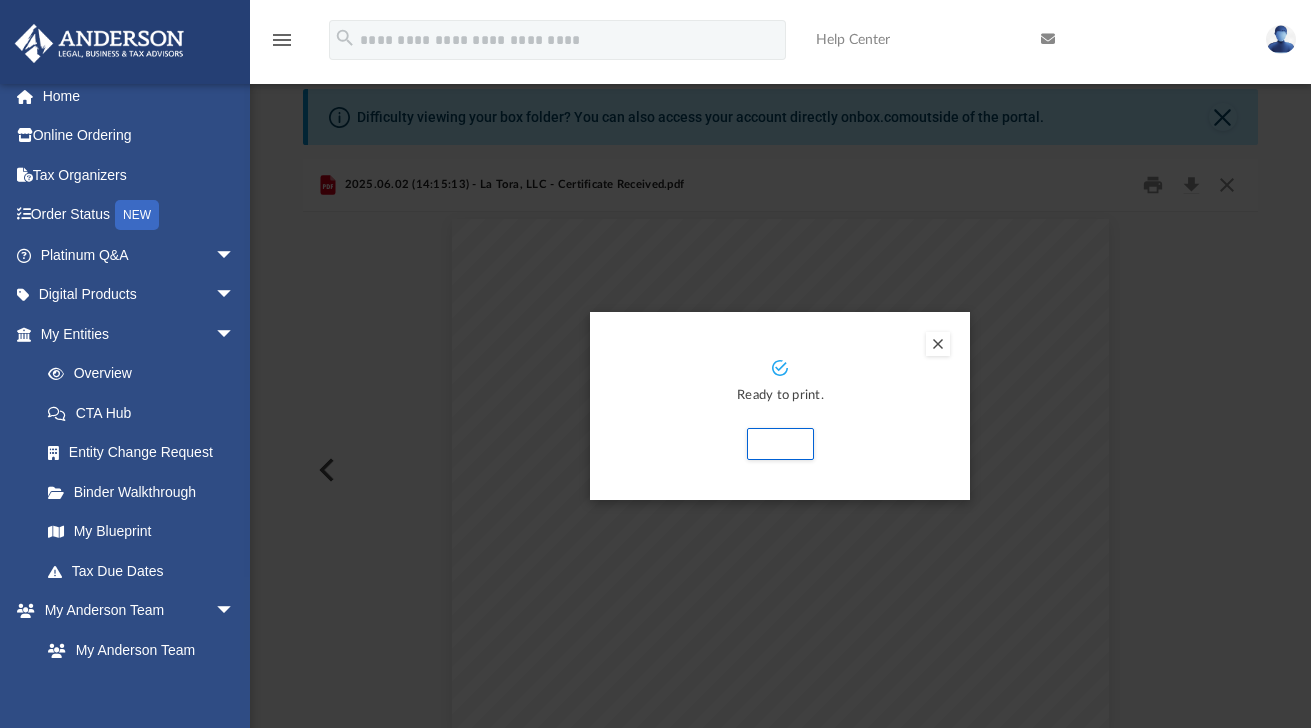 click at bounding box center (938, 344) 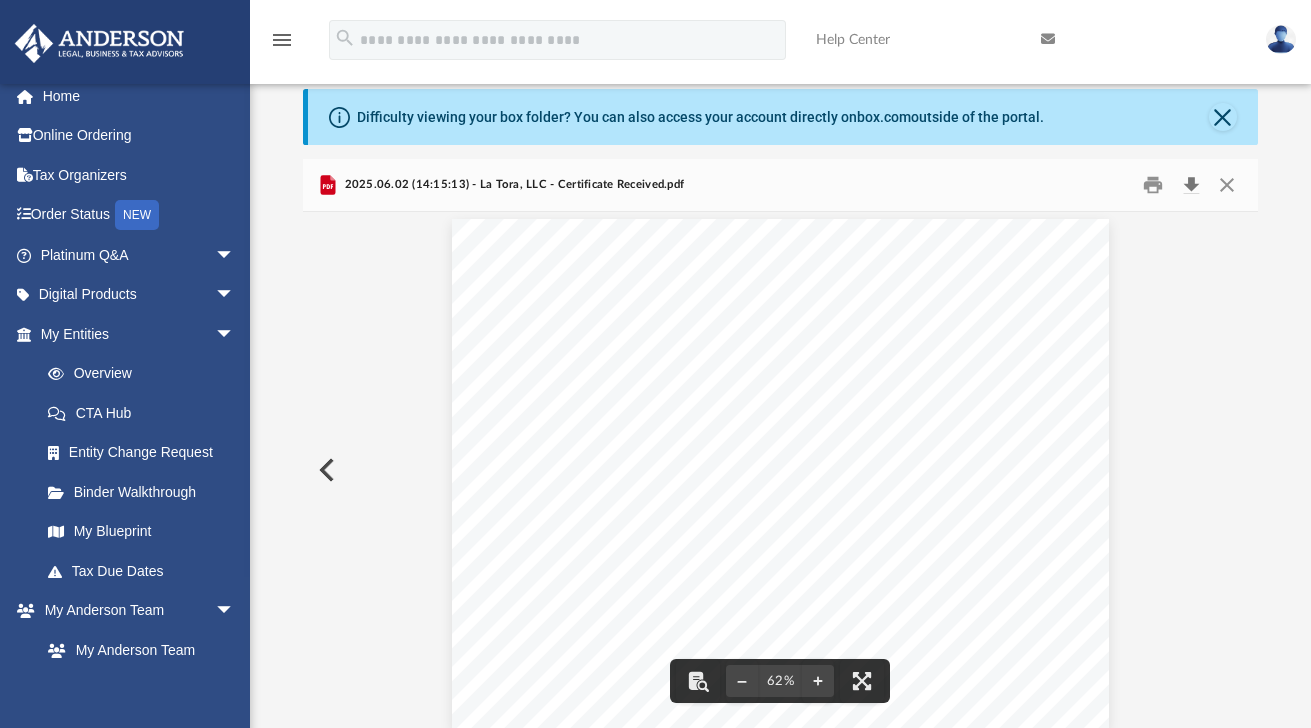 click at bounding box center (1191, 185) 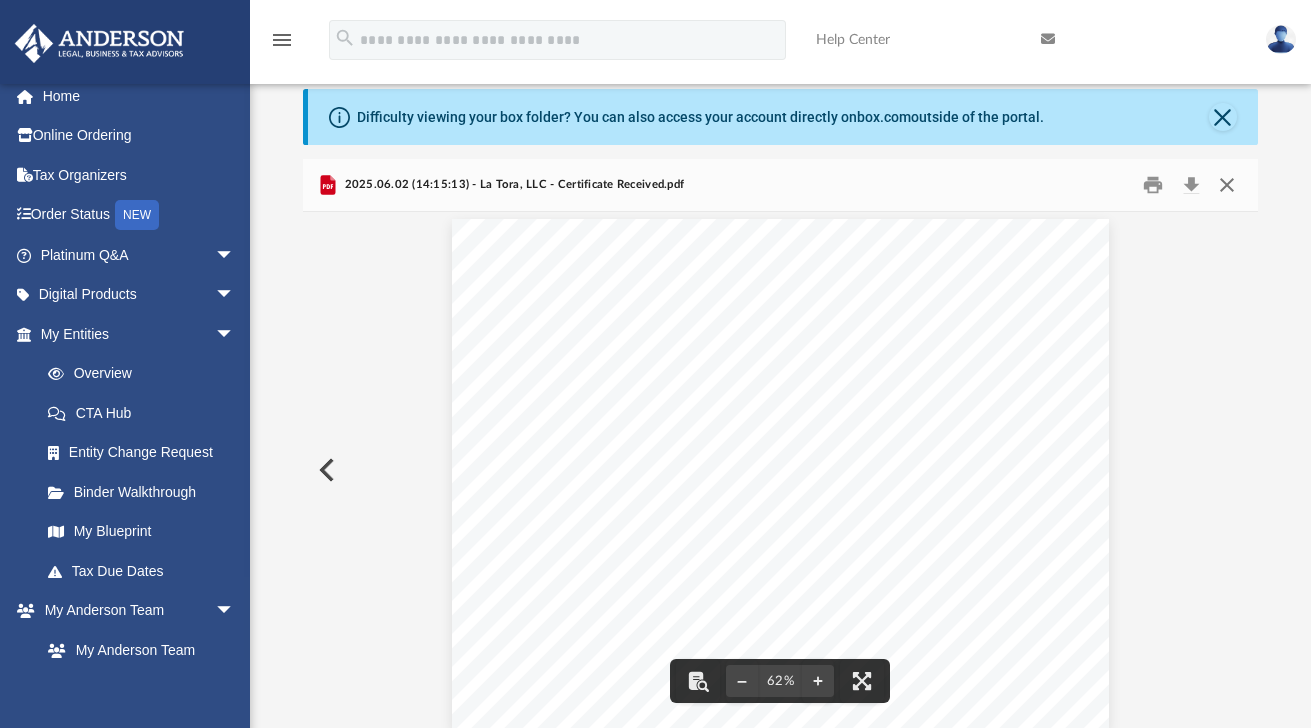 click at bounding box center (1227, 185) 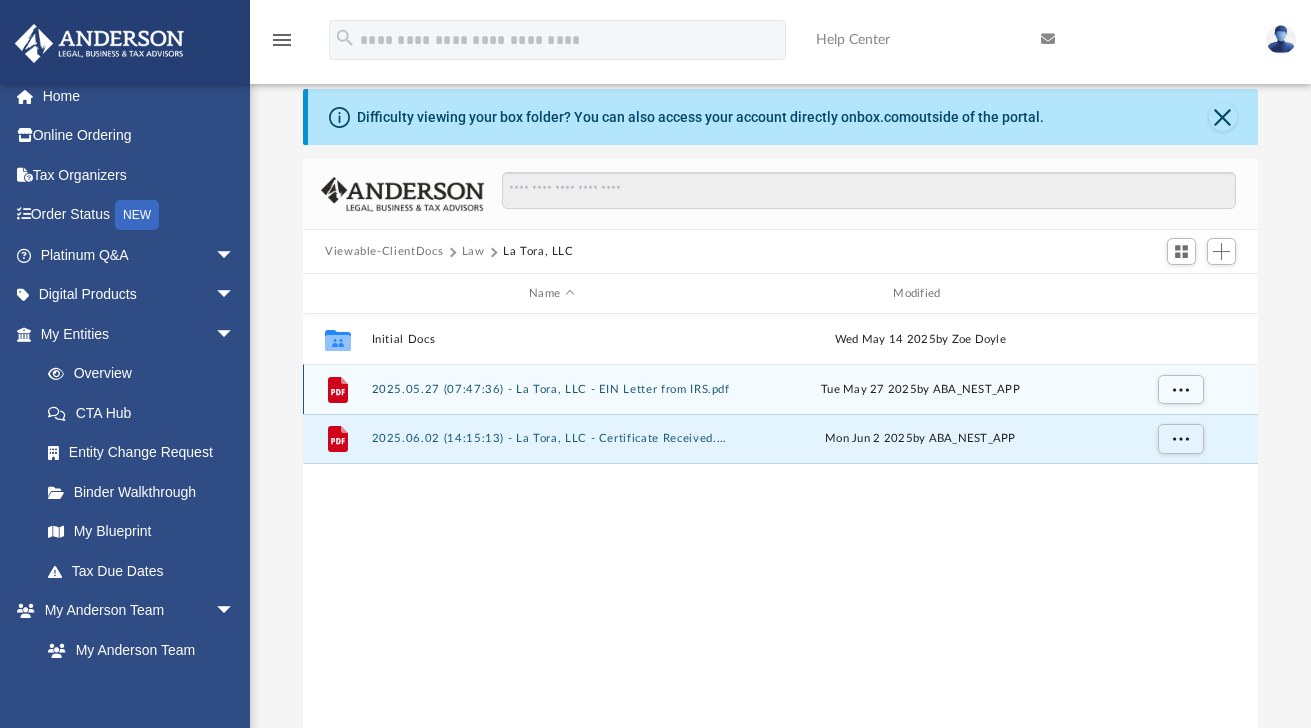 click on "File 2025.05.27 (07:47:36) - La Tora, LLC - EIN Letter from IRS.pdf Tue May 27 2025  by ABA_NEST_APP" at bounding box center (780, 389) 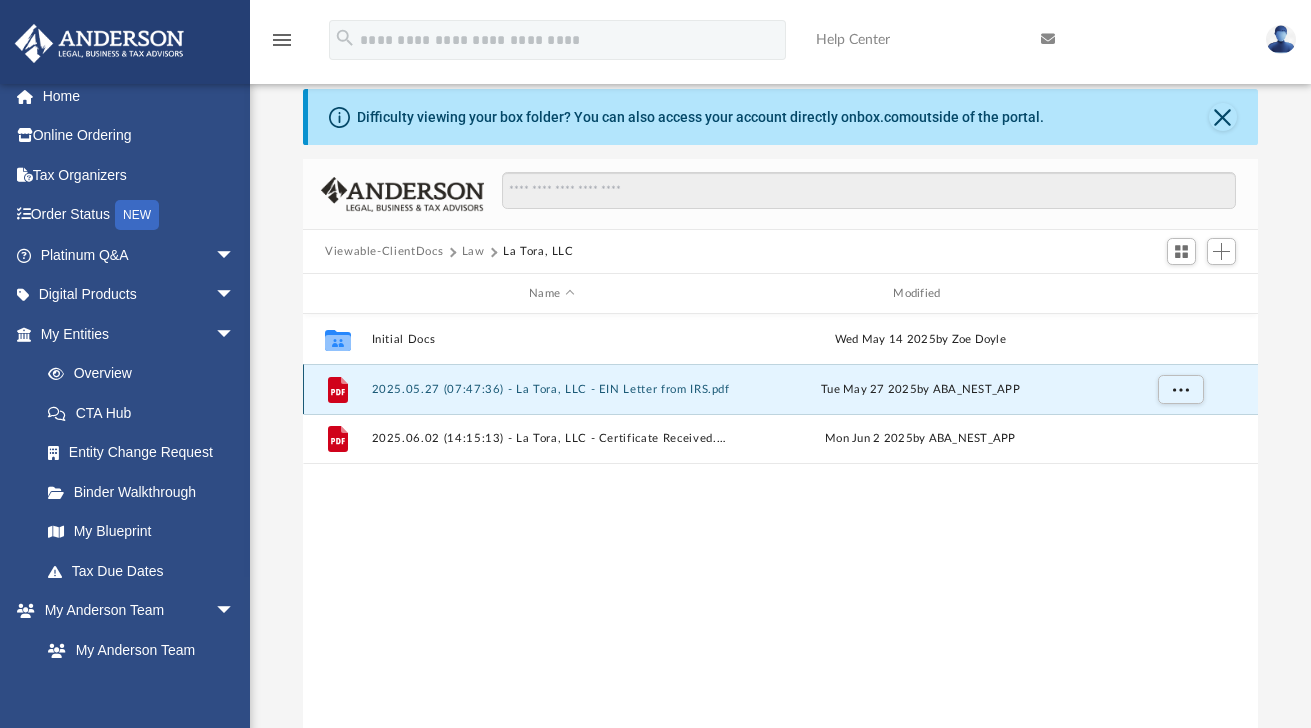 click on "2025.05.27 (07:47:36) - La Tora, LLC - EIN Letter from IRS.pdf" at bounding box center (552, 389) 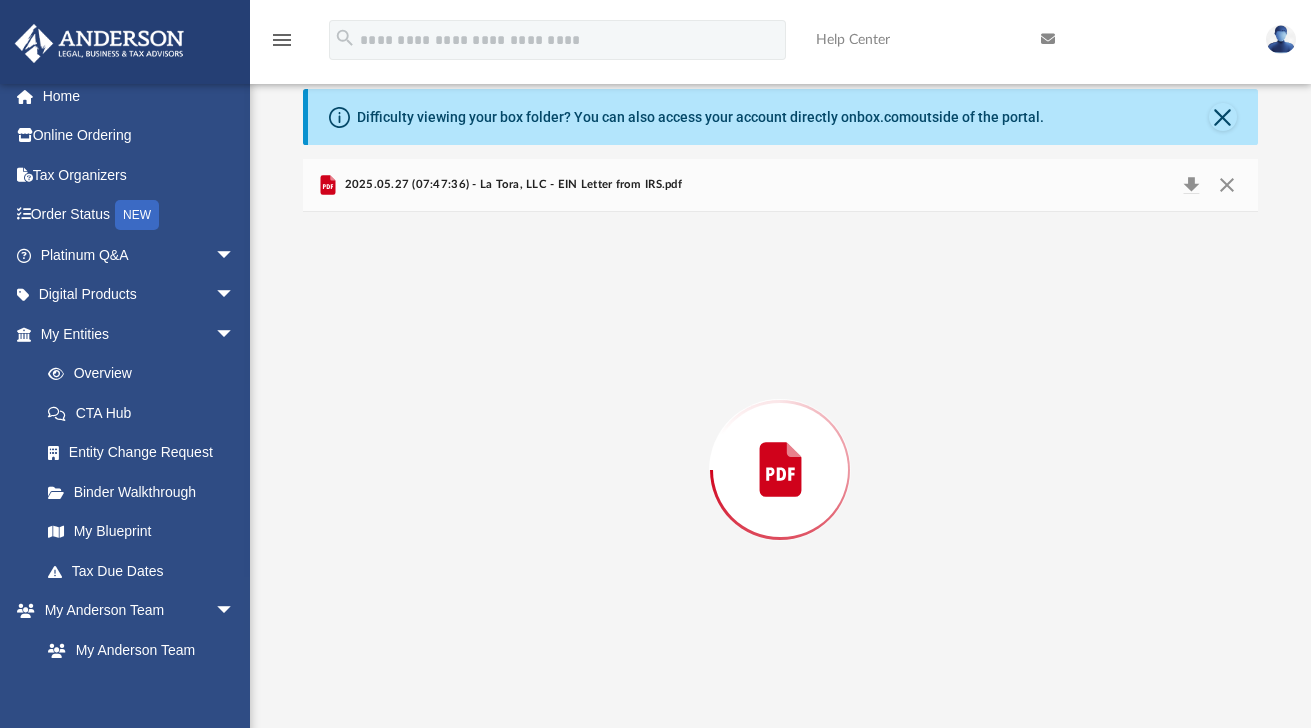 click at bounding box center (780, 470) 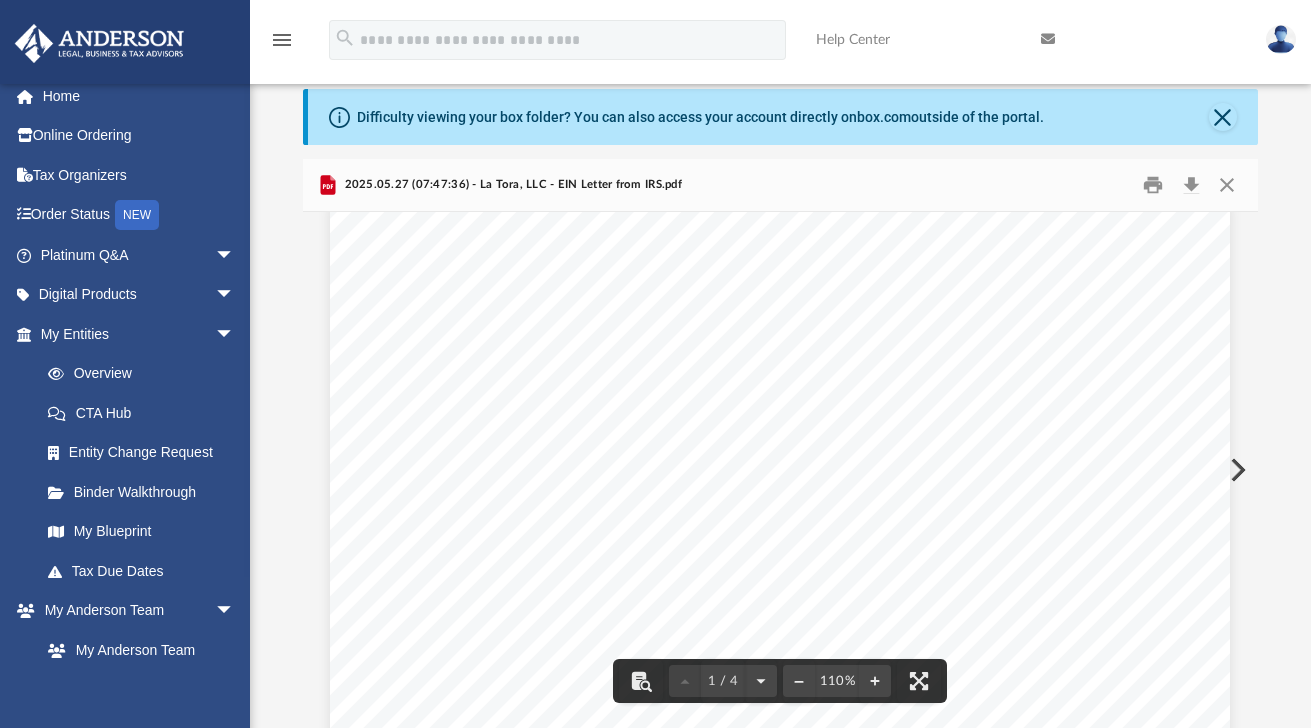 scroll, scrollTop: 43, scrollLeft: 0, axis: vertical 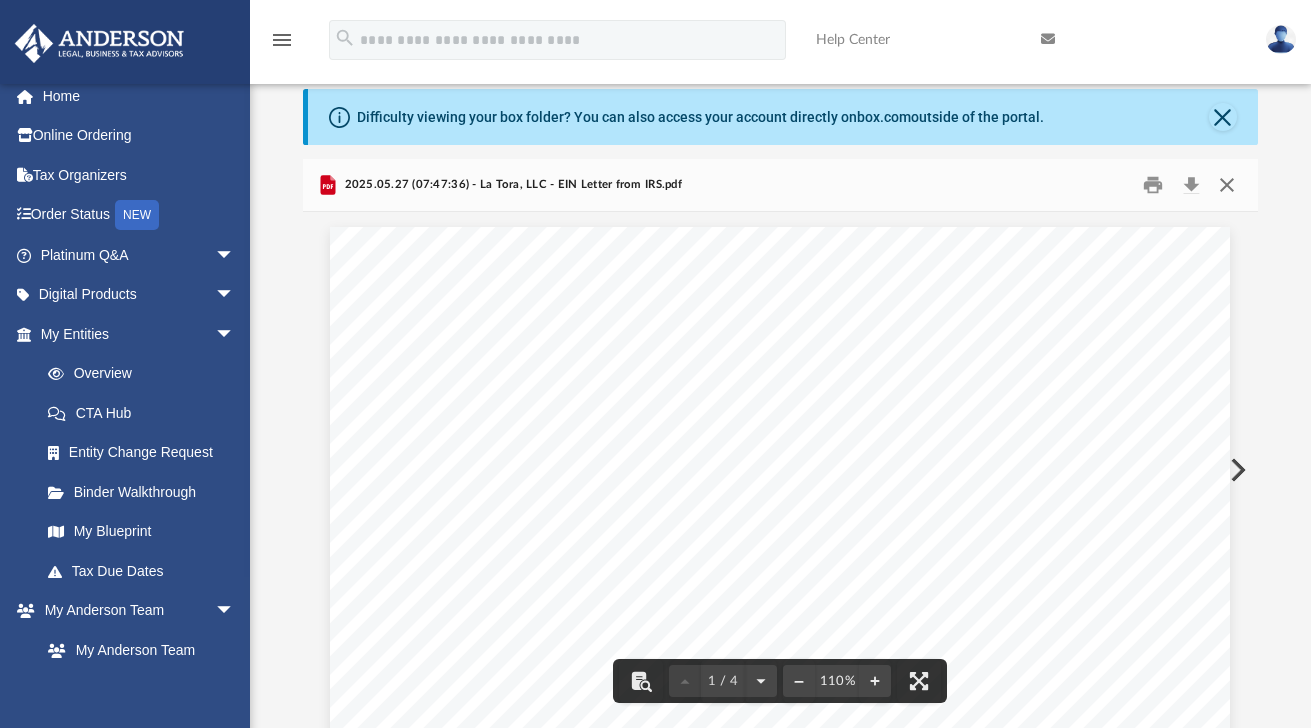 click at bounding box center [1227, 185] 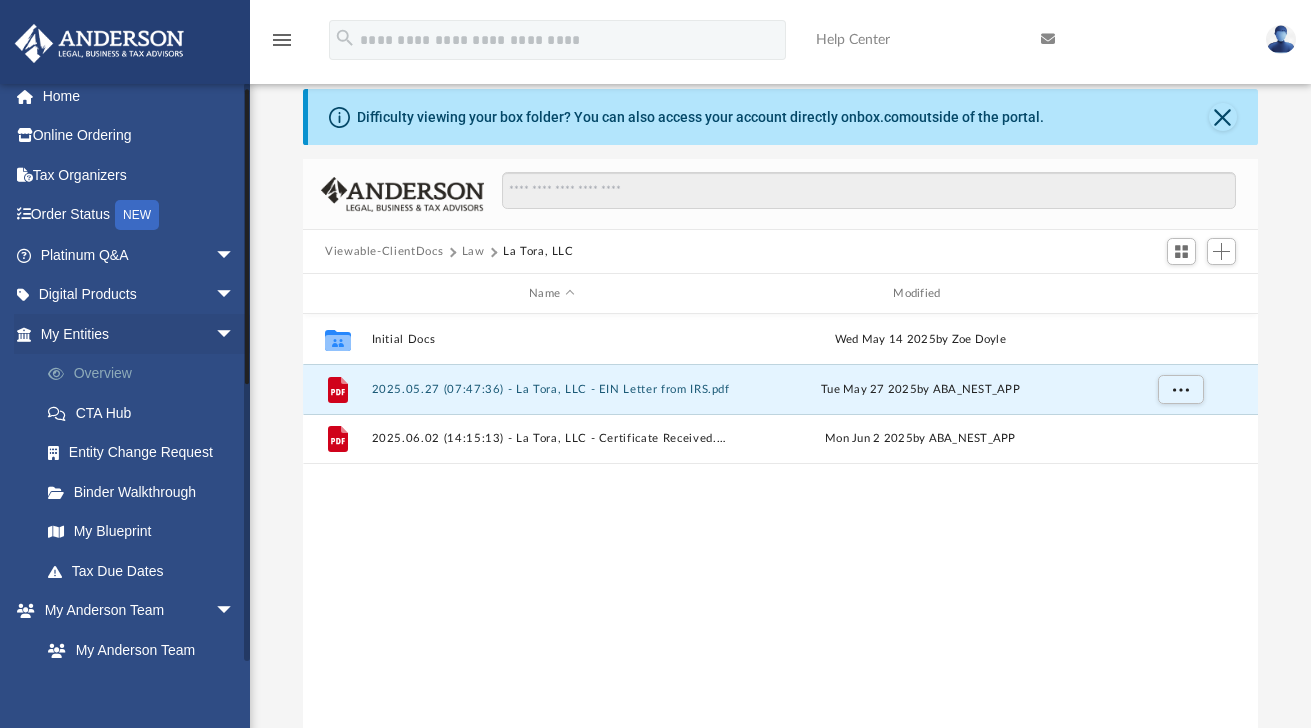 click on "Overview" at bounding box center (146, 374) 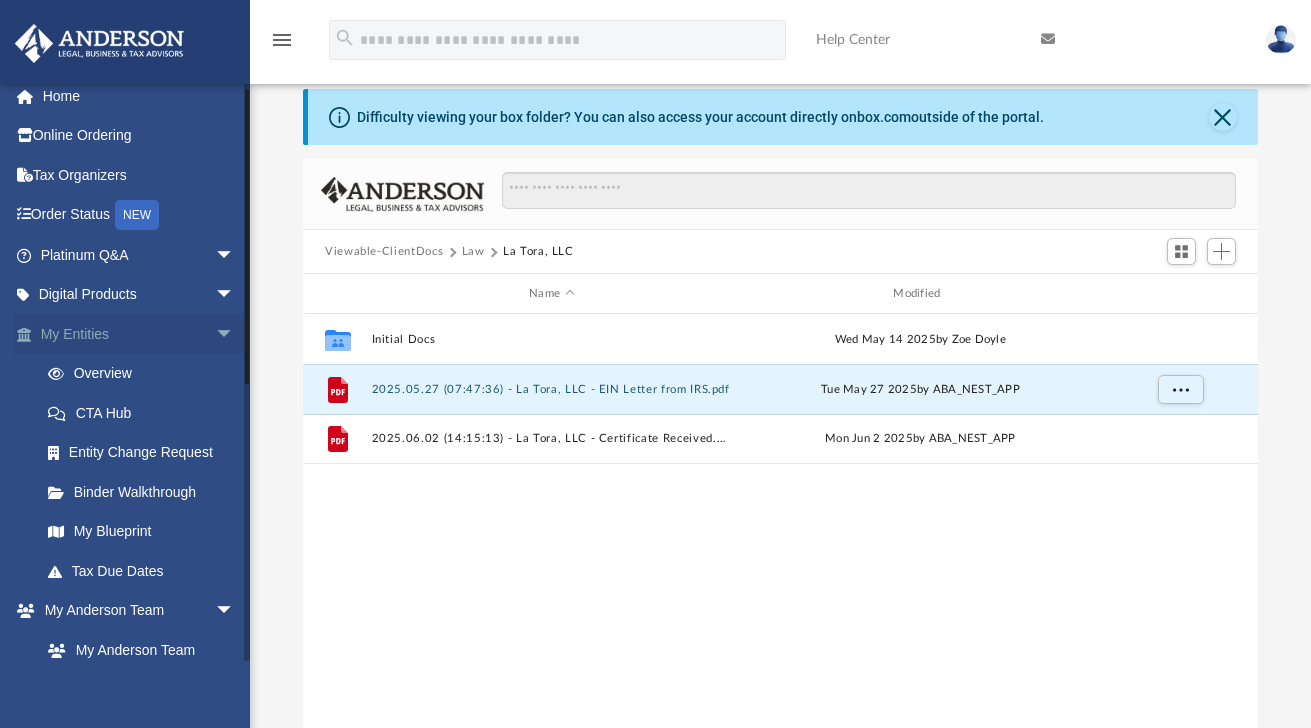 click on "My Entities arrow_drop_down" at bounding box center (139, 334) 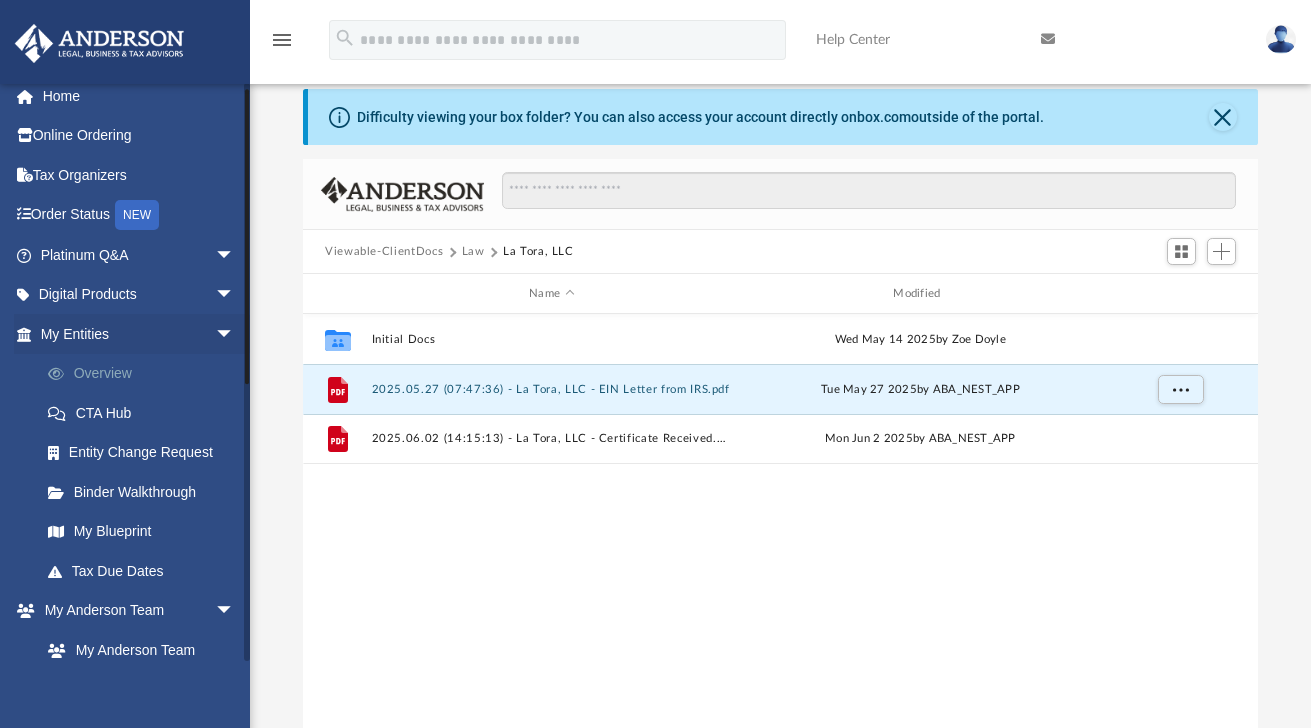 click on "Overview" at bounding box center (146, 374) 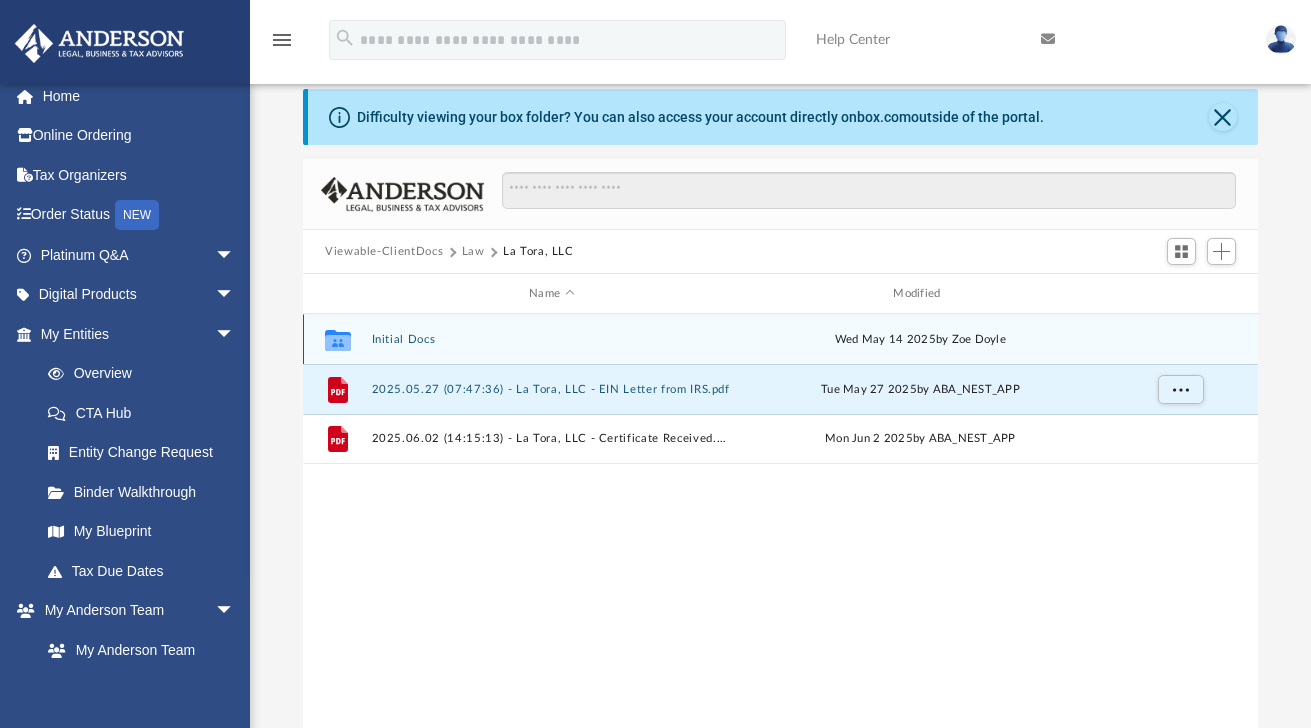 click on "Initial Docs" at bounding box center (552, 339) 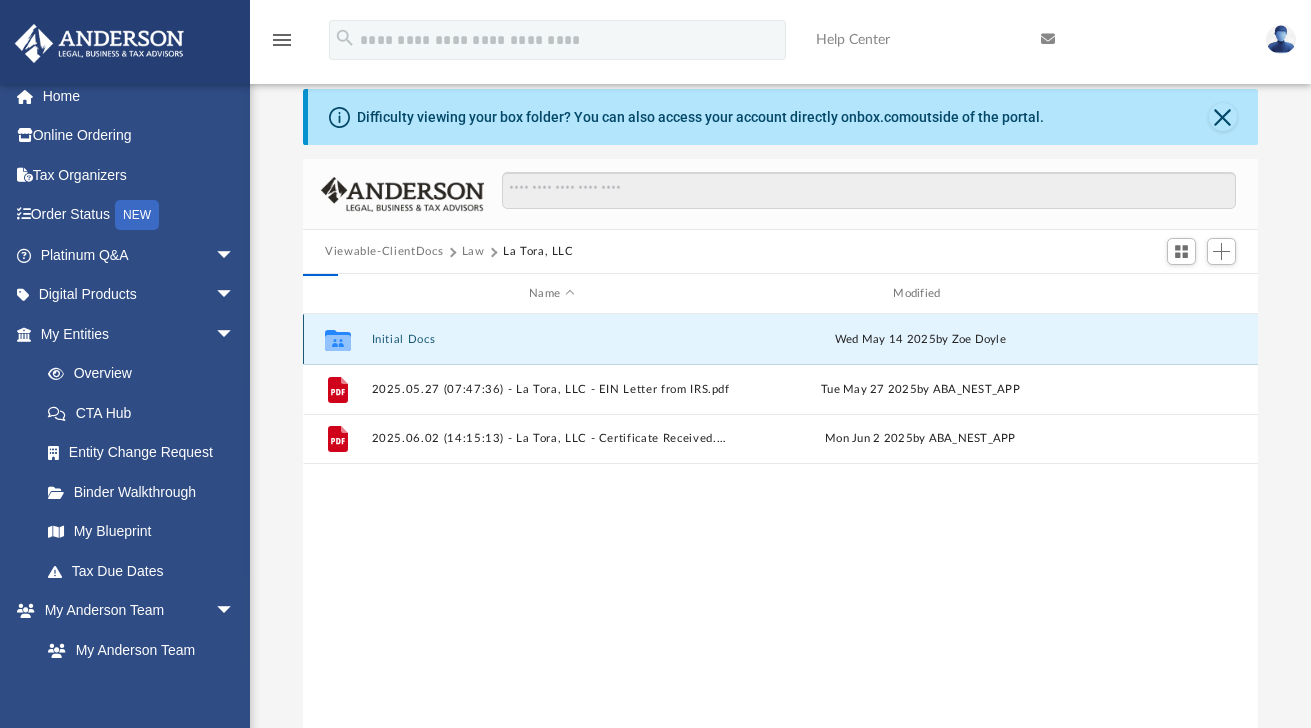 click on "Initial Docs" at bounding box center [552, 339] 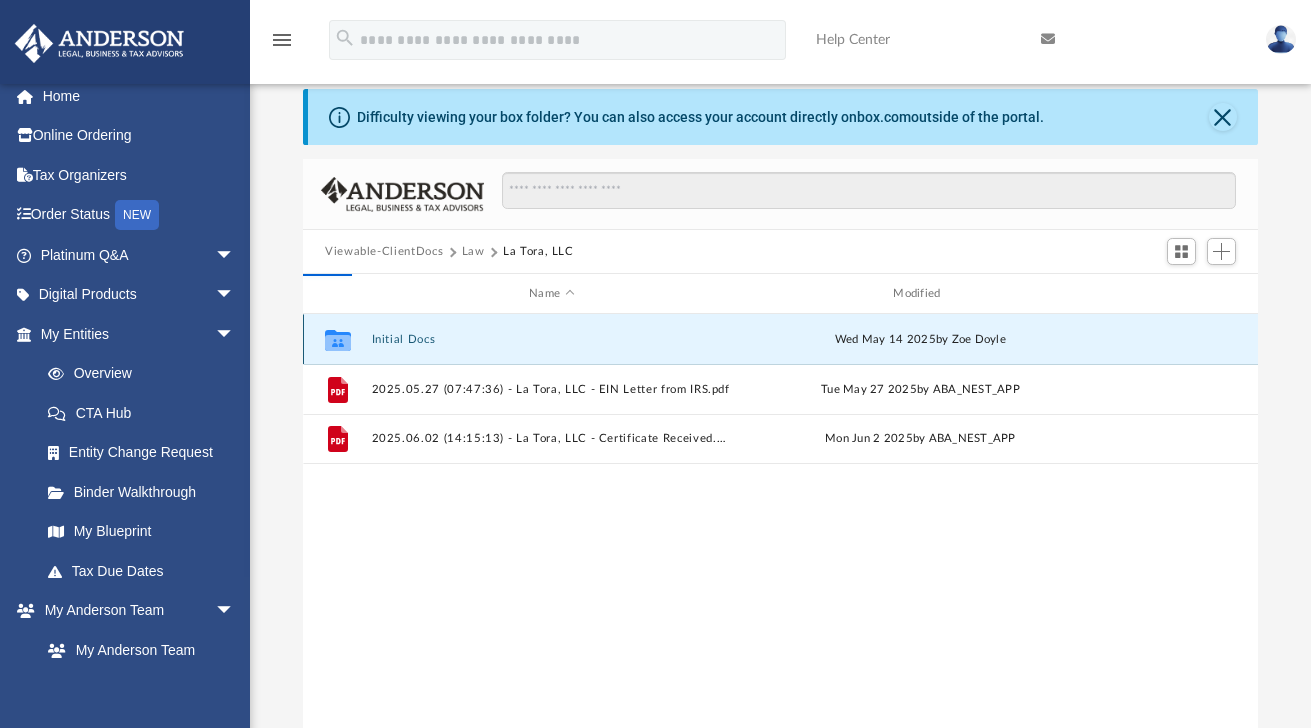 click on "Initial Docs" at bounding box center [552, 339] 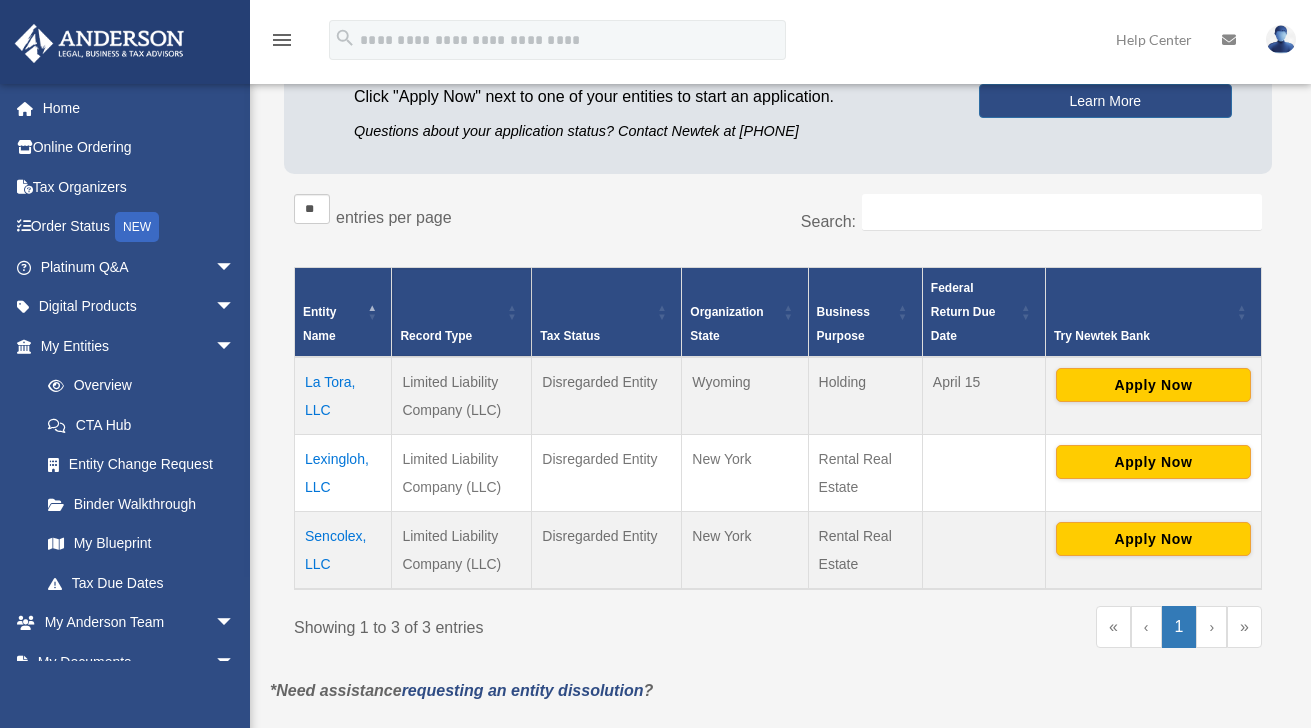 scroll, scrollTop: 227, scrollLeft: 0, axis: vertical 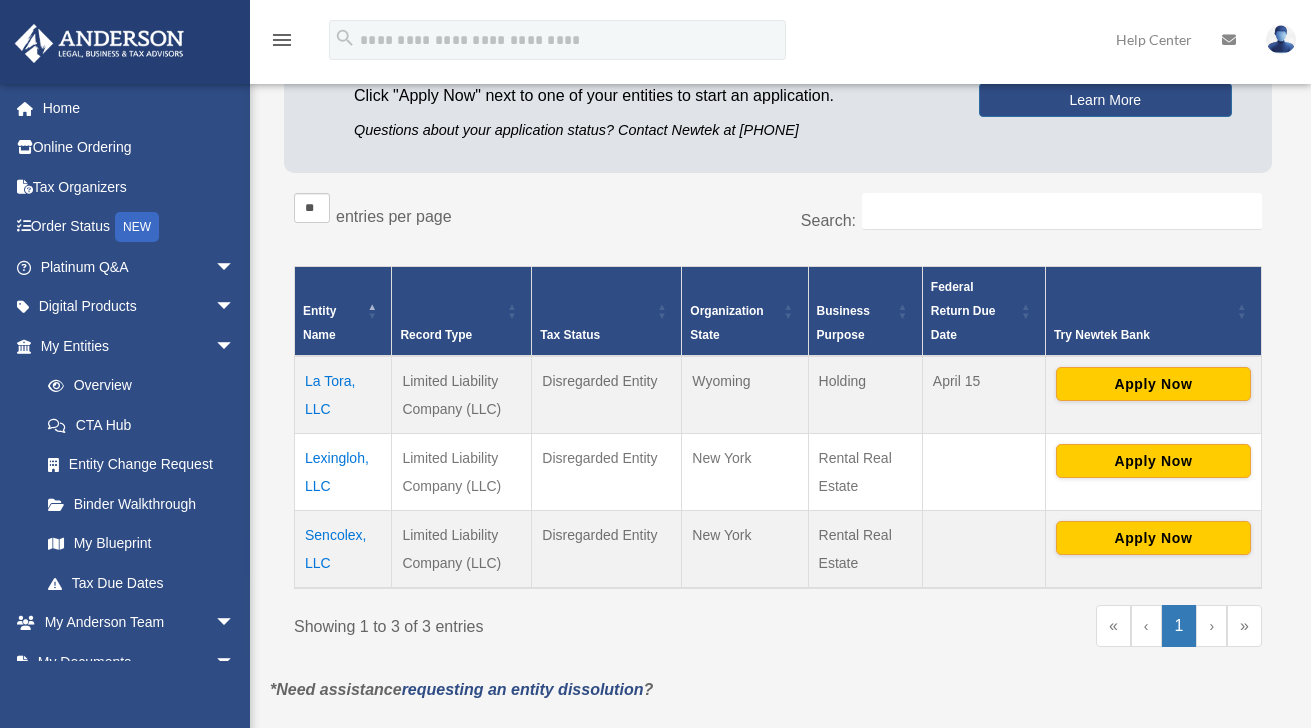 click on "La Tora, LLC" at bounding box center (343, 395) 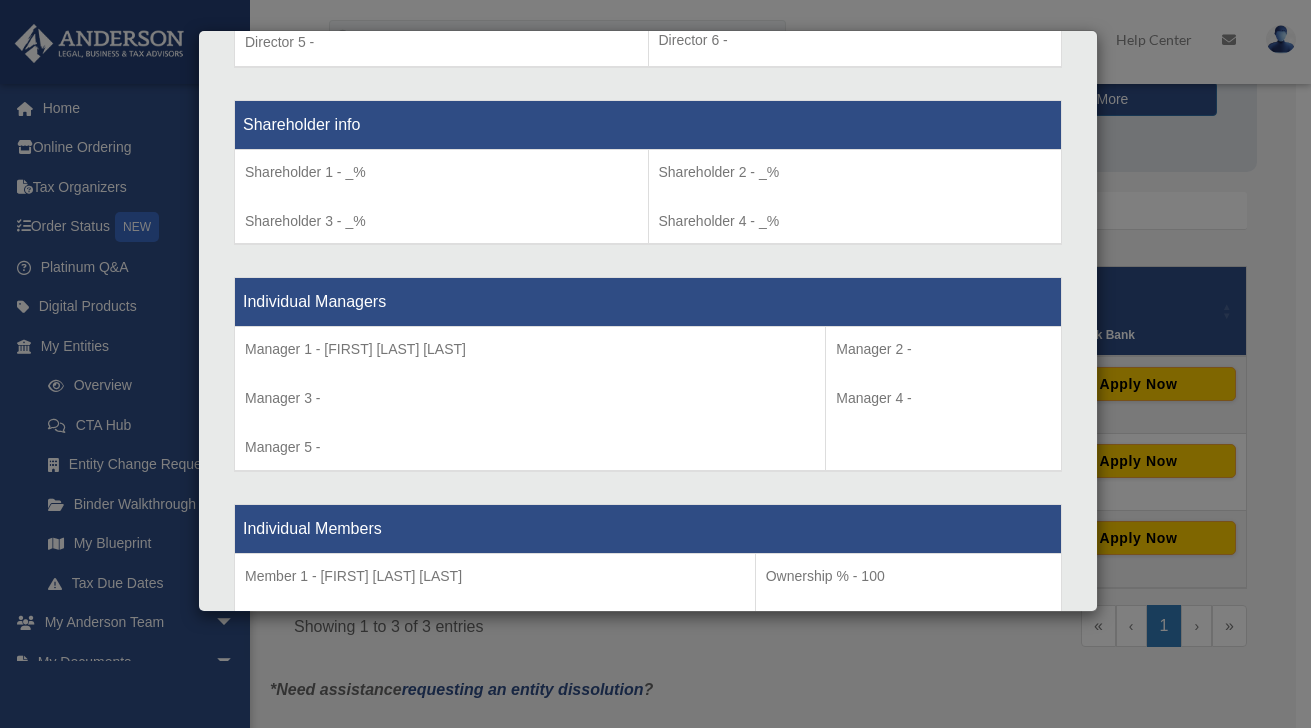 scroll, scrollTop: 1738, scrollLeft: 0, axis: vertical 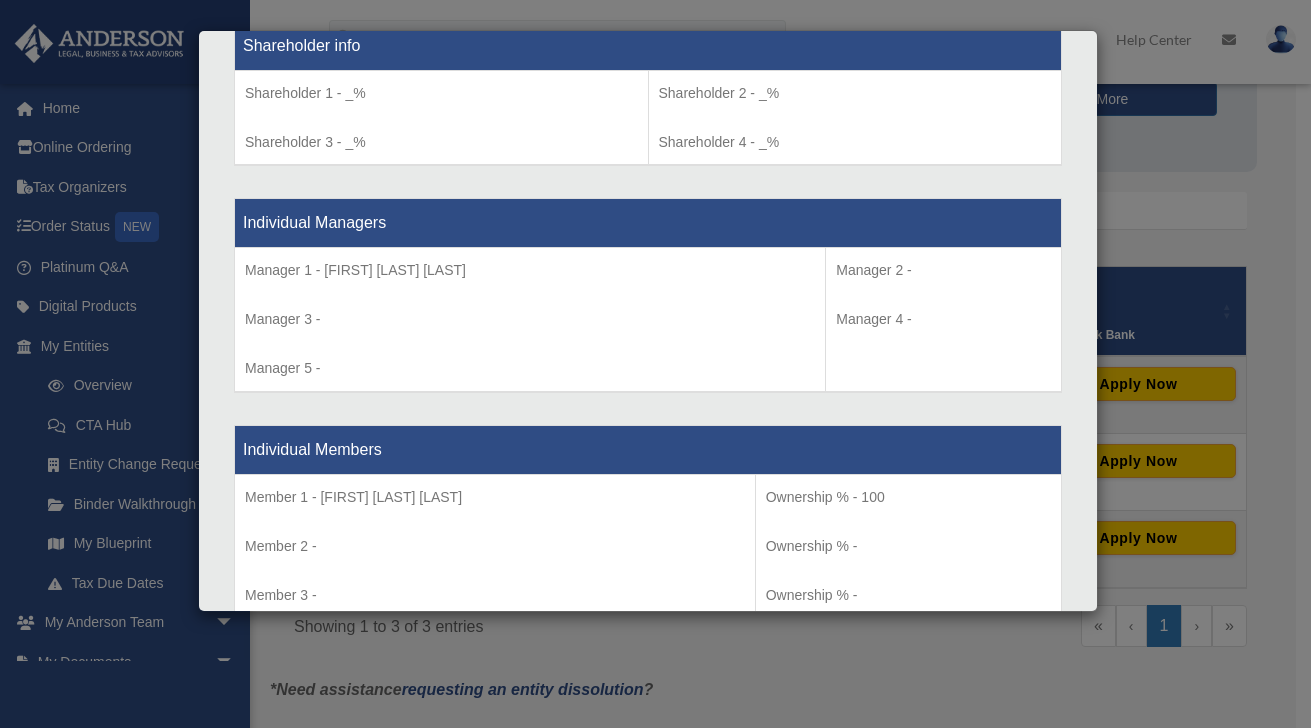 click on "Details
×
Articles Sent
Organizational Date" at bounding box center [655, 364] 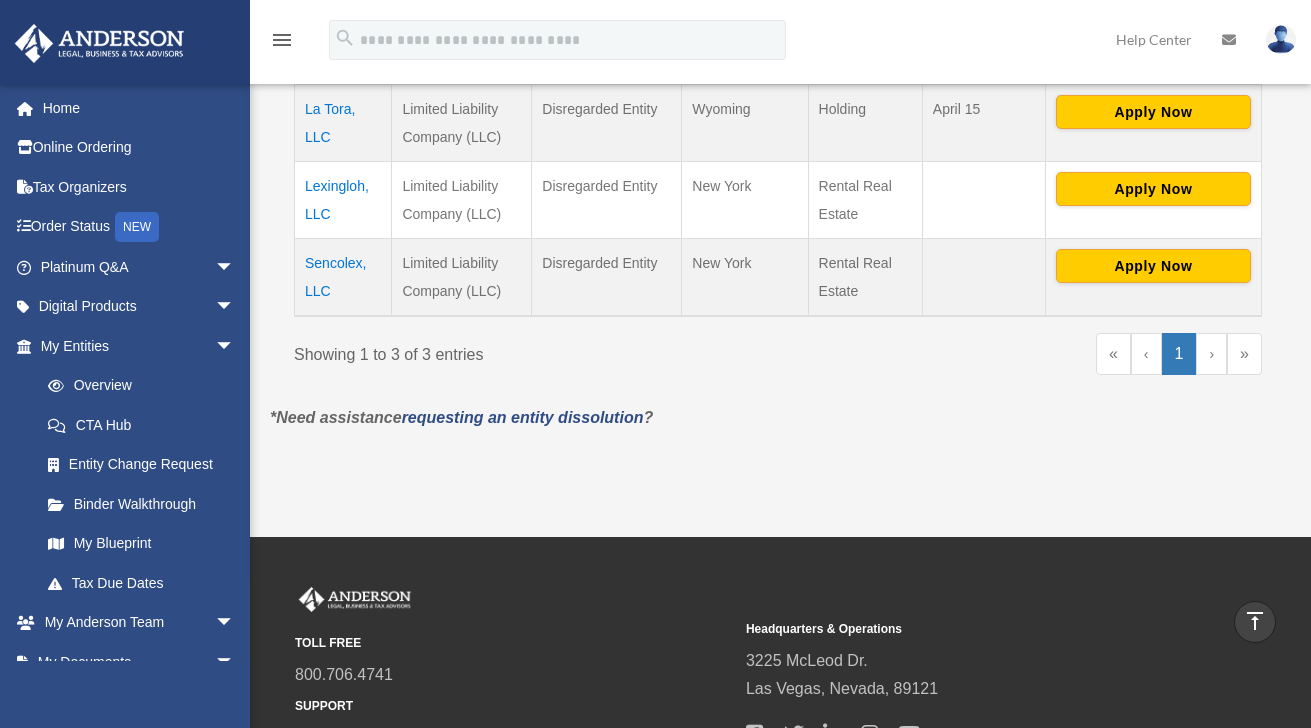 scroll, scrollTop: 485, scrollLeft: 0, axis: vertical 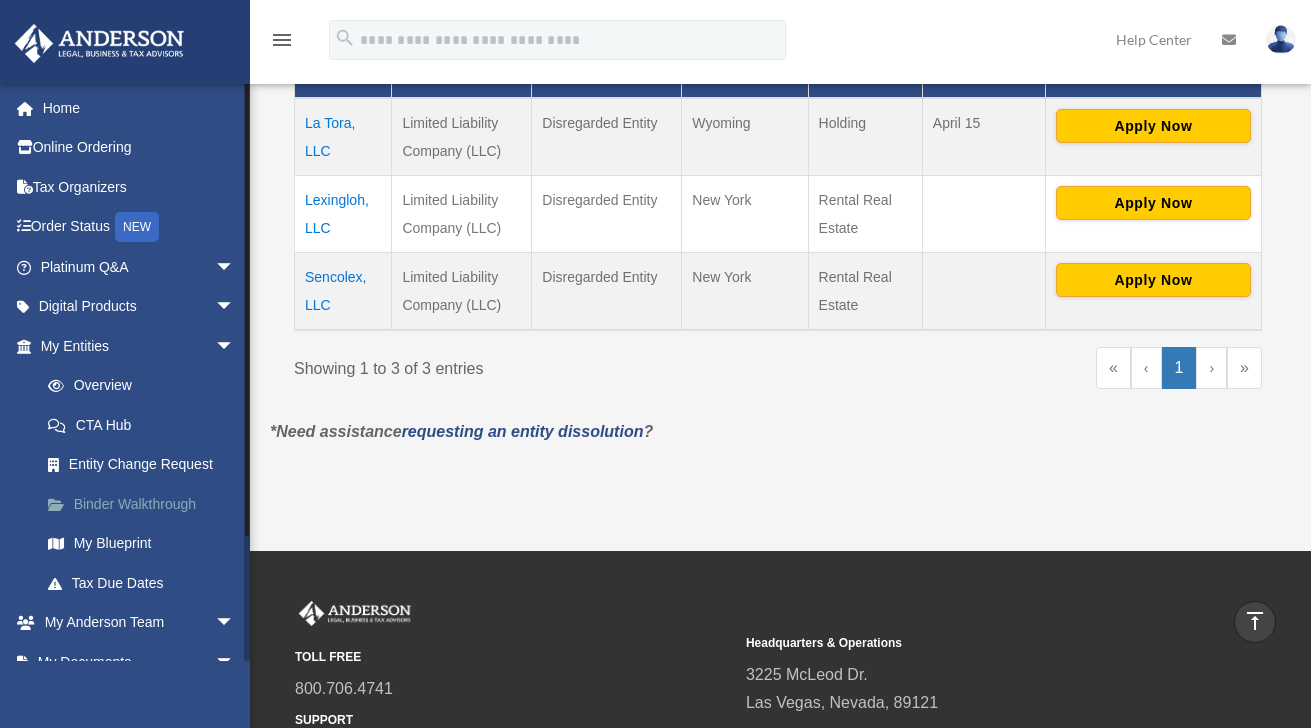 click on "Binder Walkthrough" at bounding box center [146, 504] 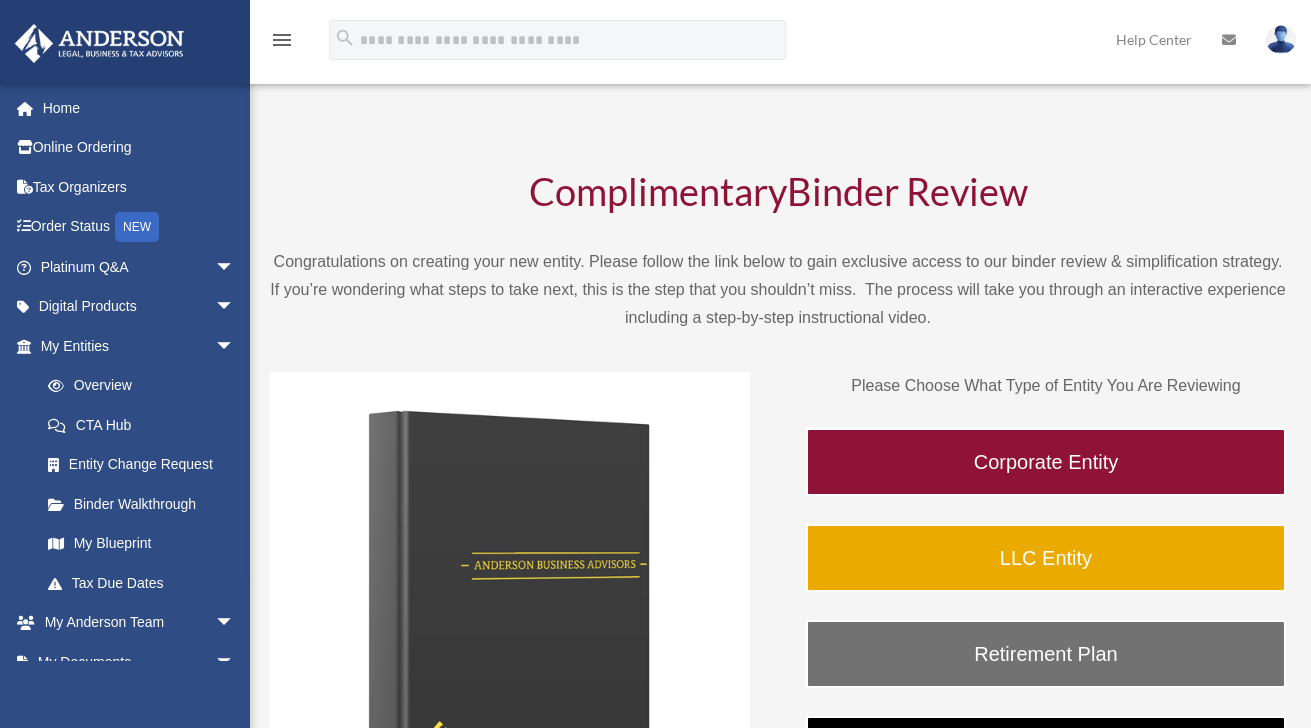scroll, scrollTop: 0, scrollLeft: 0, axis: both 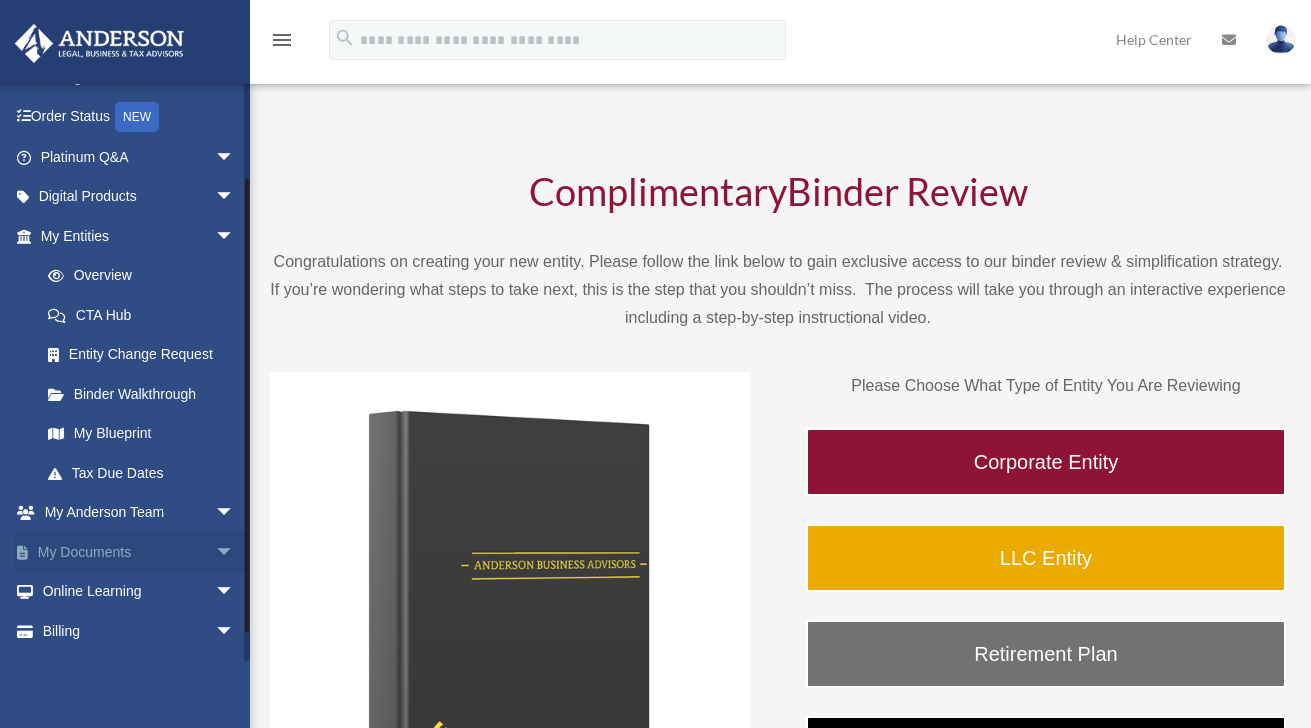 click on "My Documents arrow_drop_down" at bounding box center [139, 552] 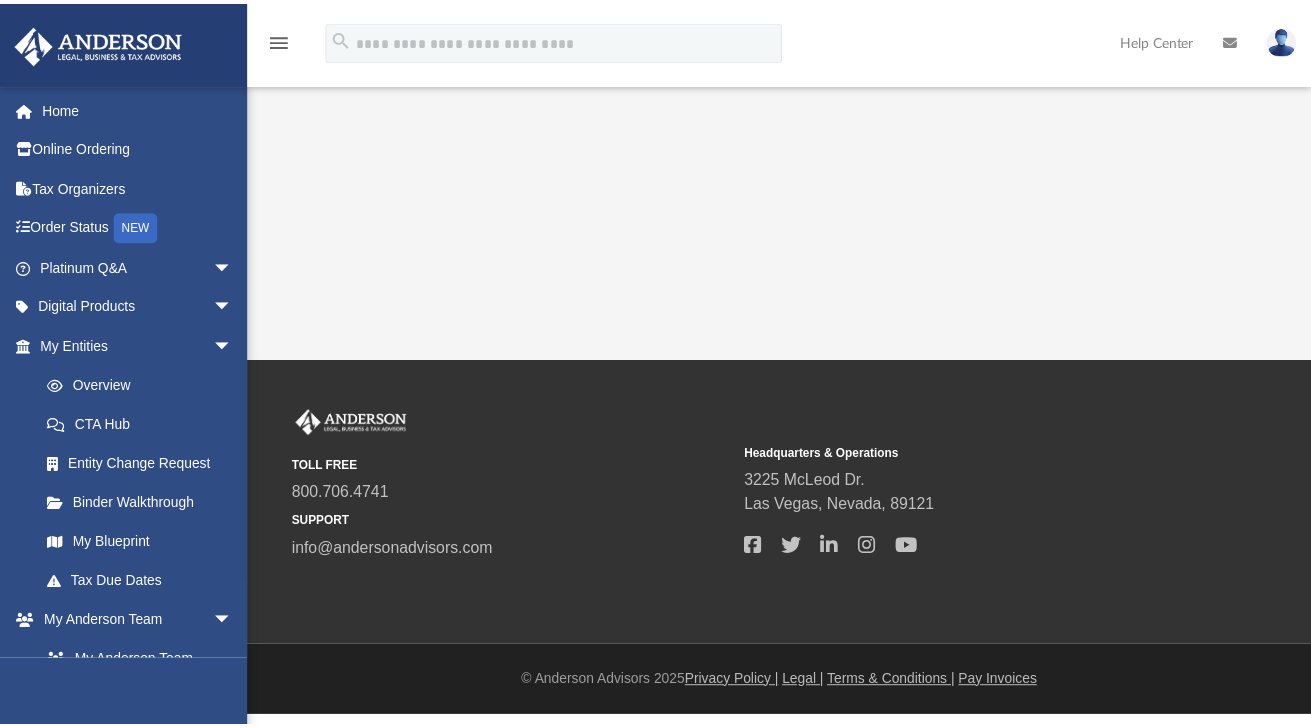scroll, scrollTop: 0, scrollLeft: 0, axis: both 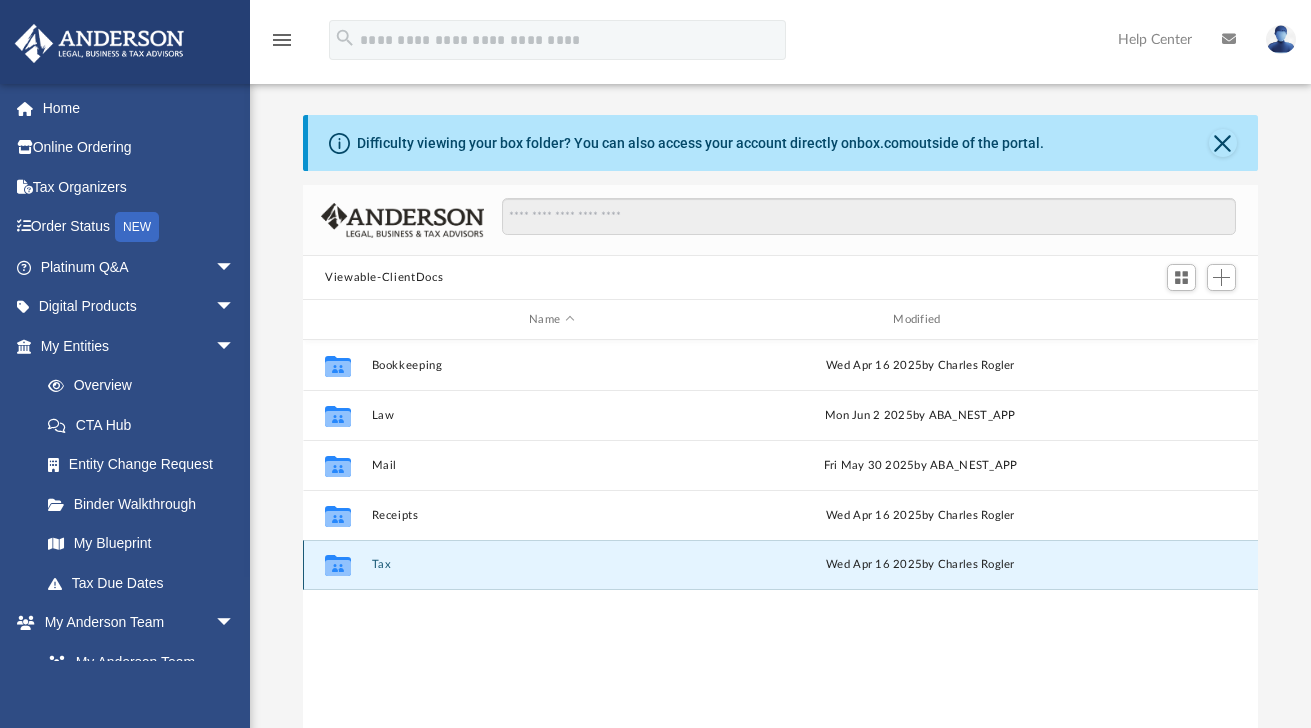 click on "Tax" at bounding box center (552, 564) 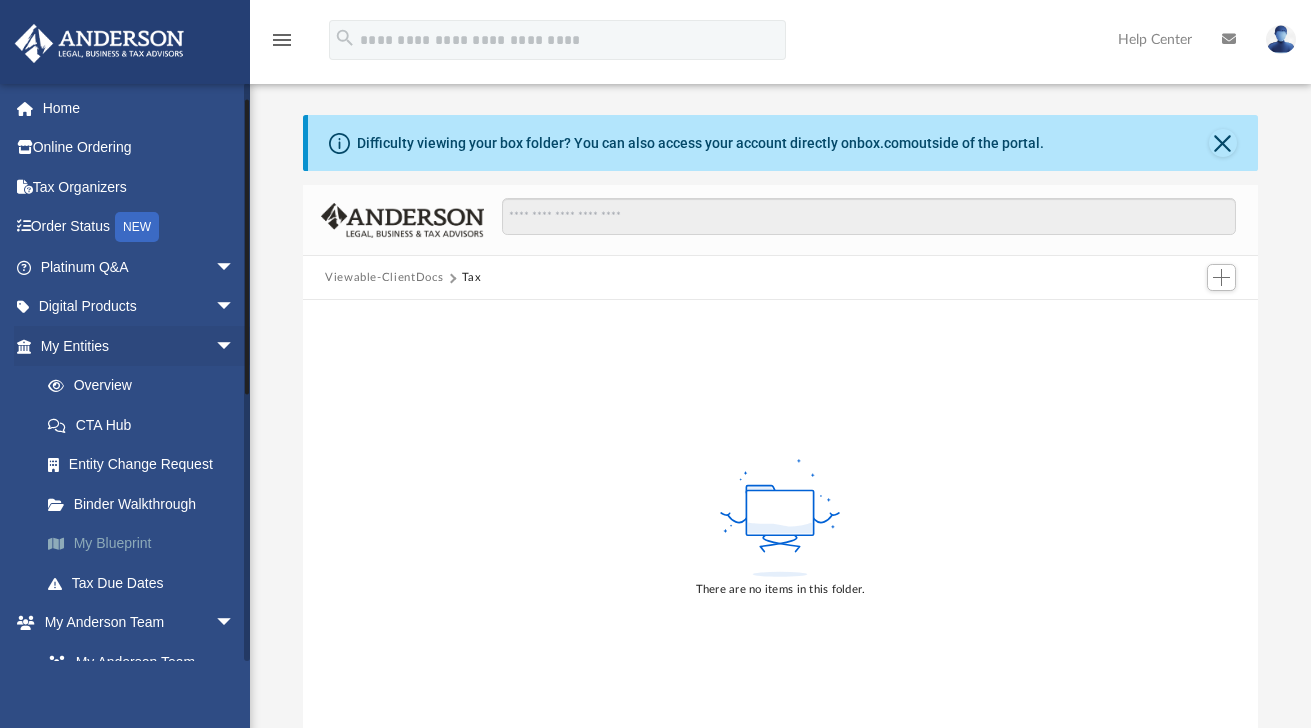 scroll, scrollTop: 145, scrollLeft: 0, axis: vertical 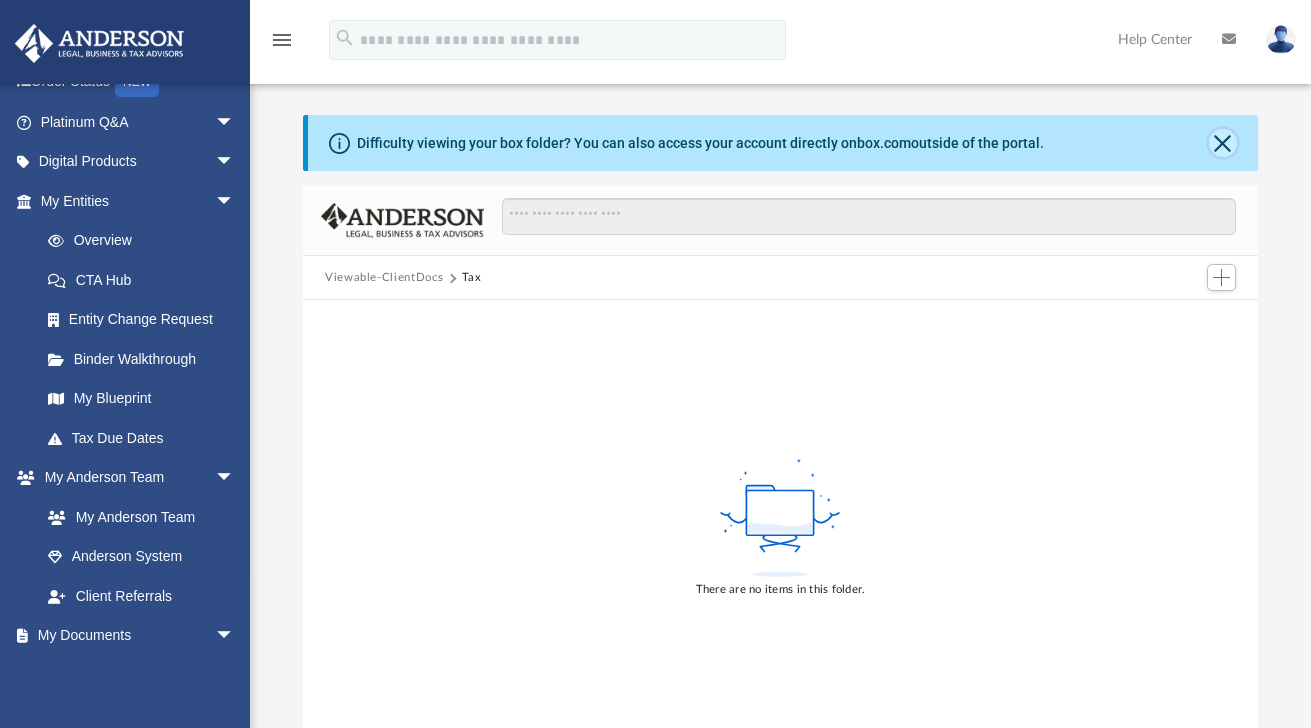 click 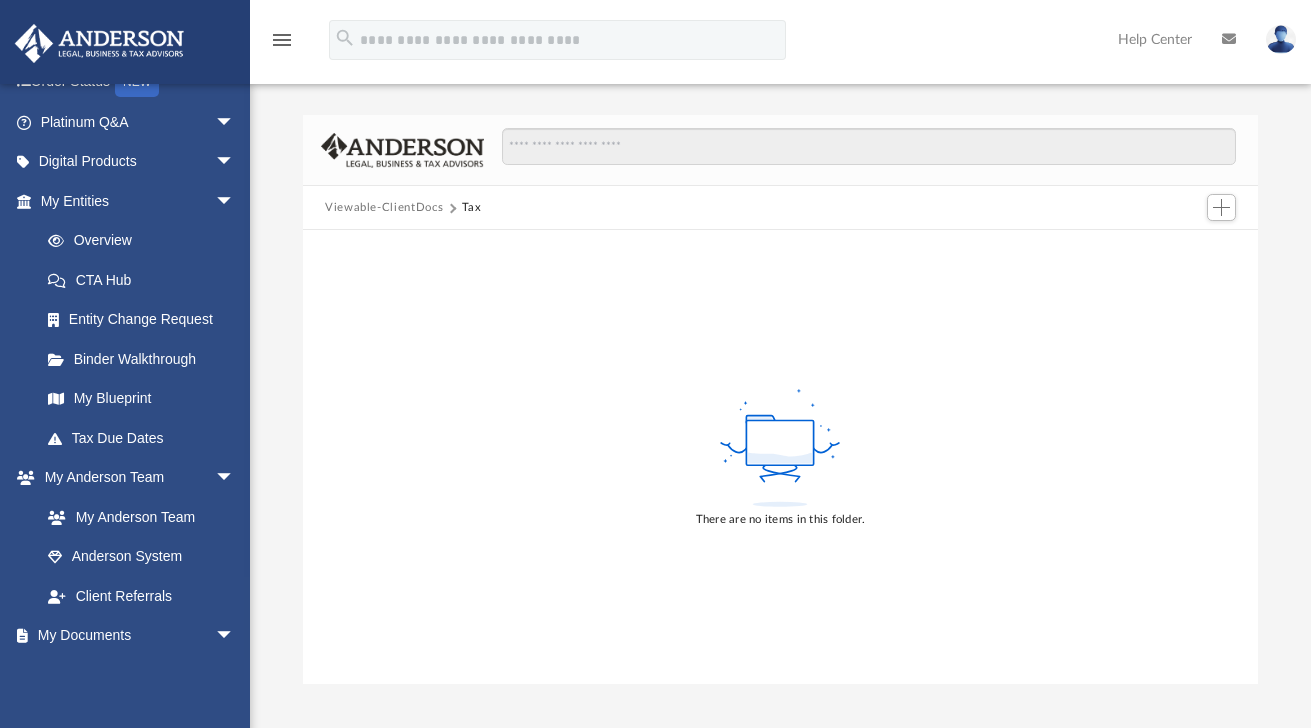 click on "Viewable-ClientDocs" at bounding box center [384, 208] 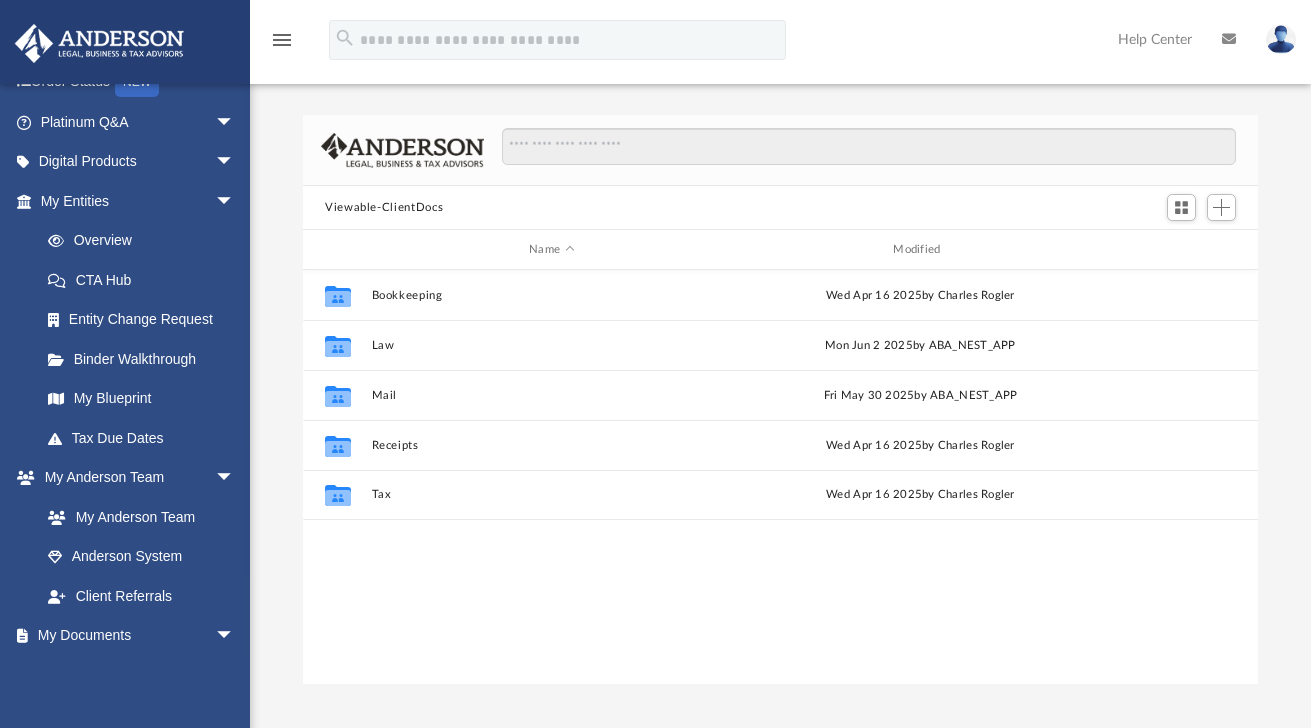 scroll, scrollTop: 16, scrollLeft: 16, axis: both 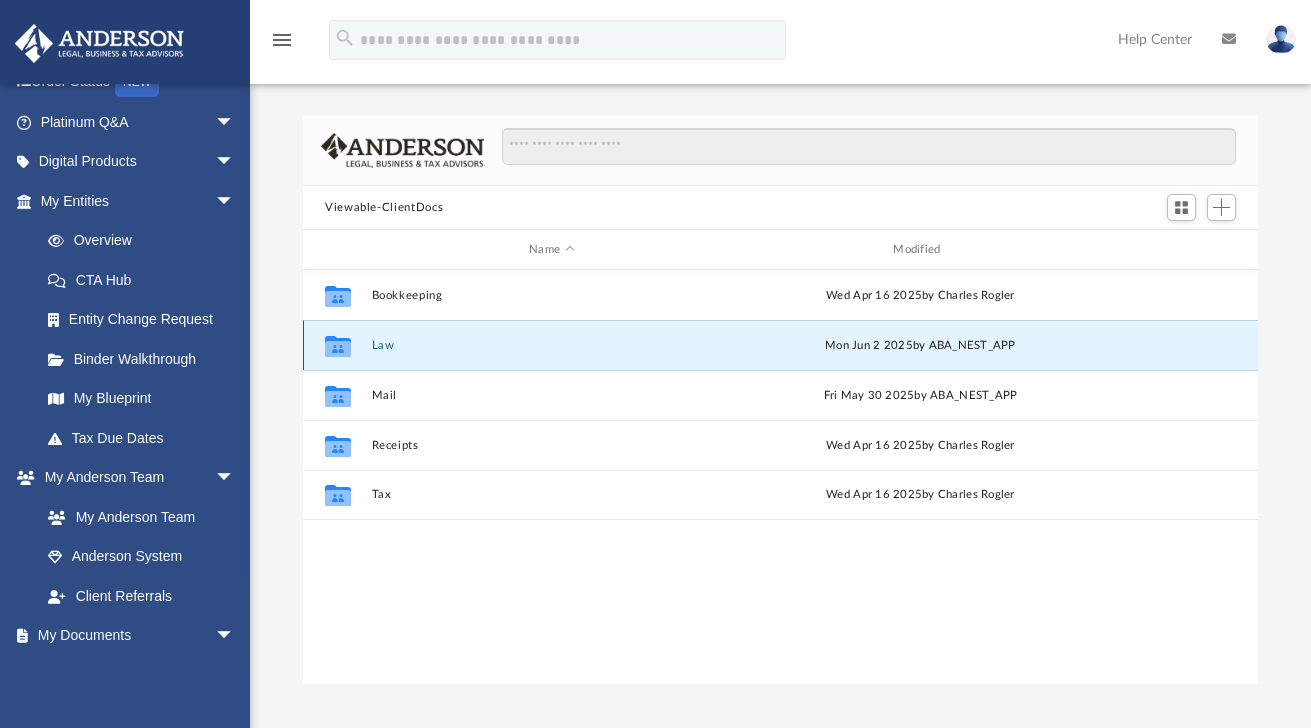 click on "Law" at bounding box center [552, 345] 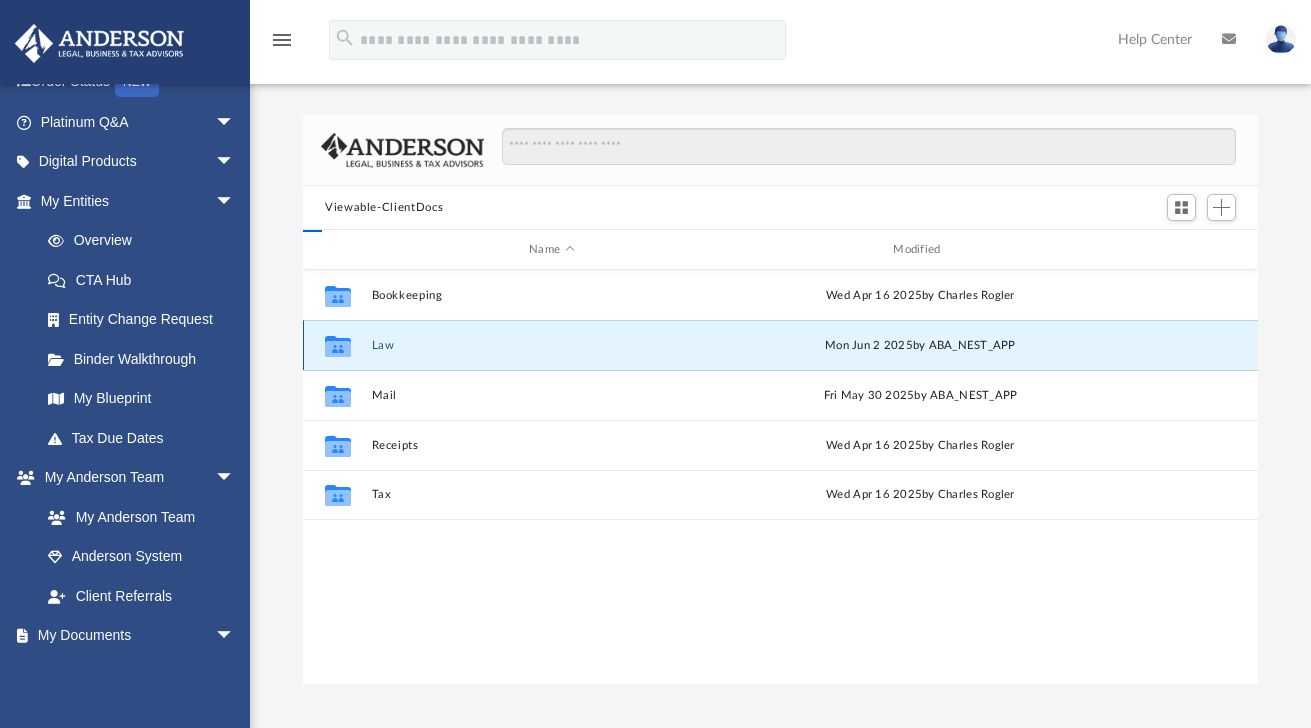 click on "Law" at bounding box center (552, 345) 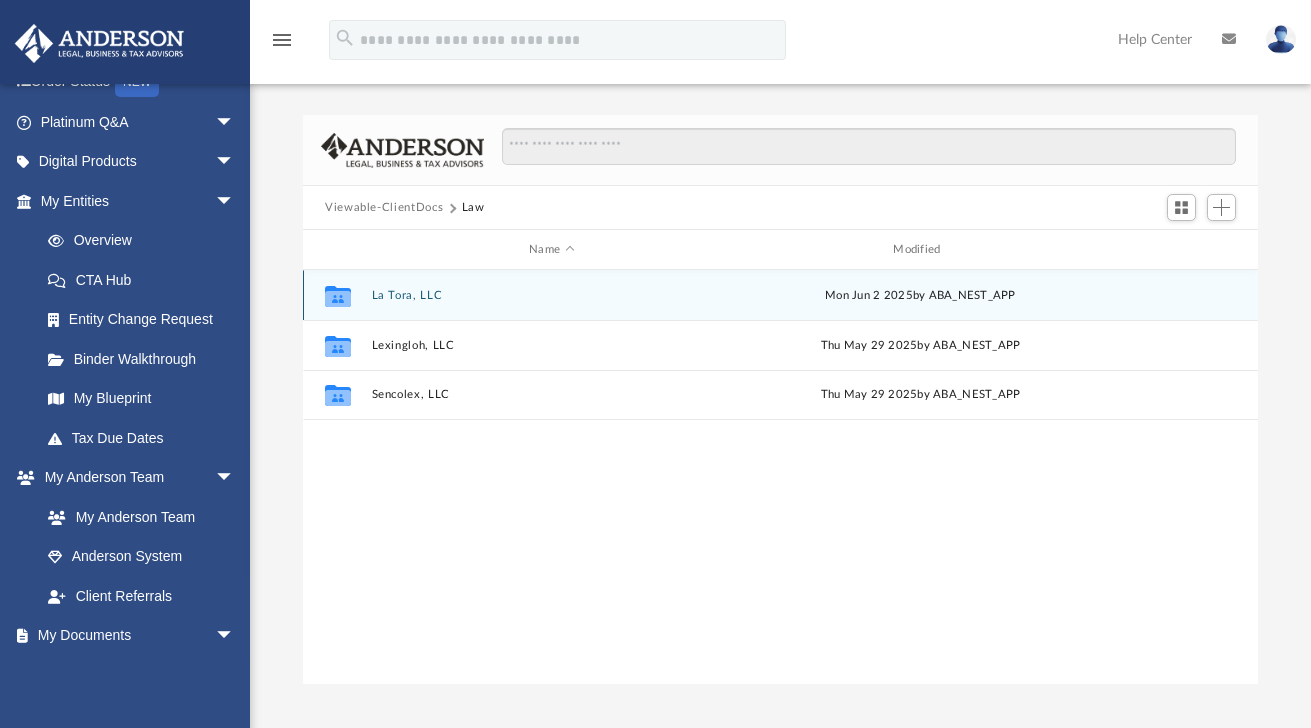 click on "La Tora, LLC" at bounding box center (552, 295) 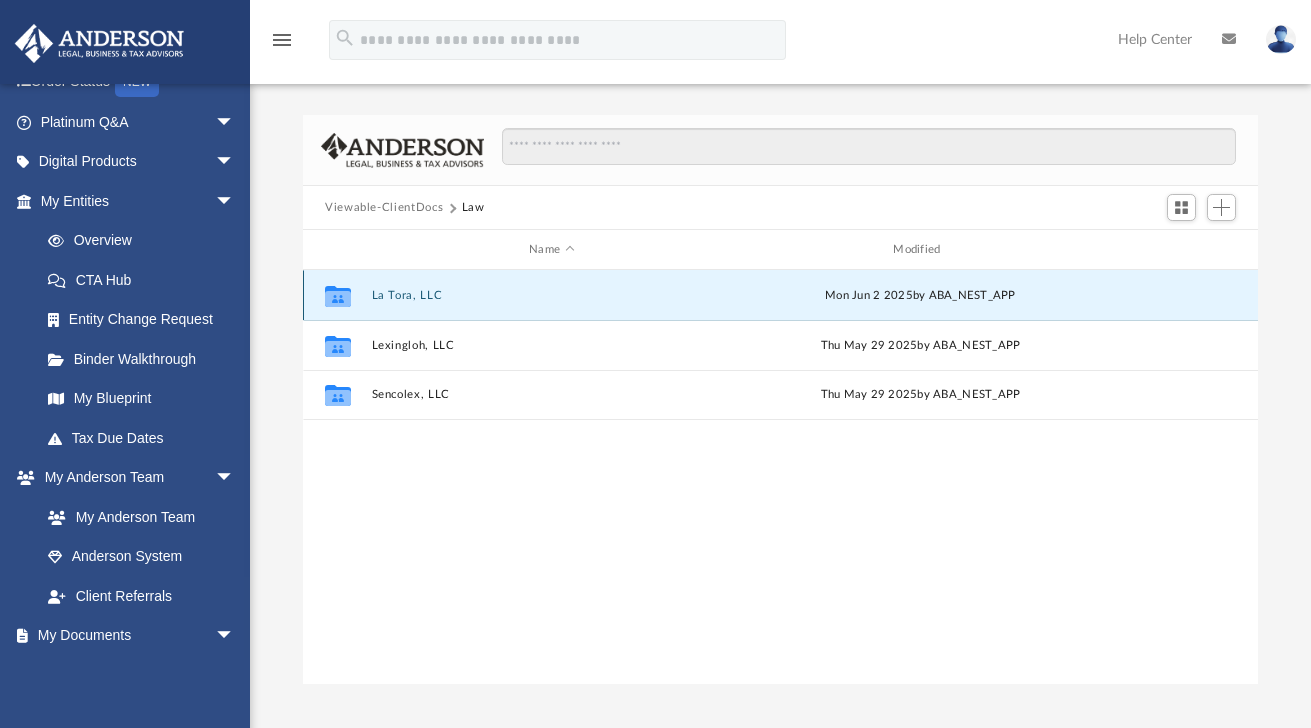 click on "La Tora, LLC" at bounding box center (552, 295) 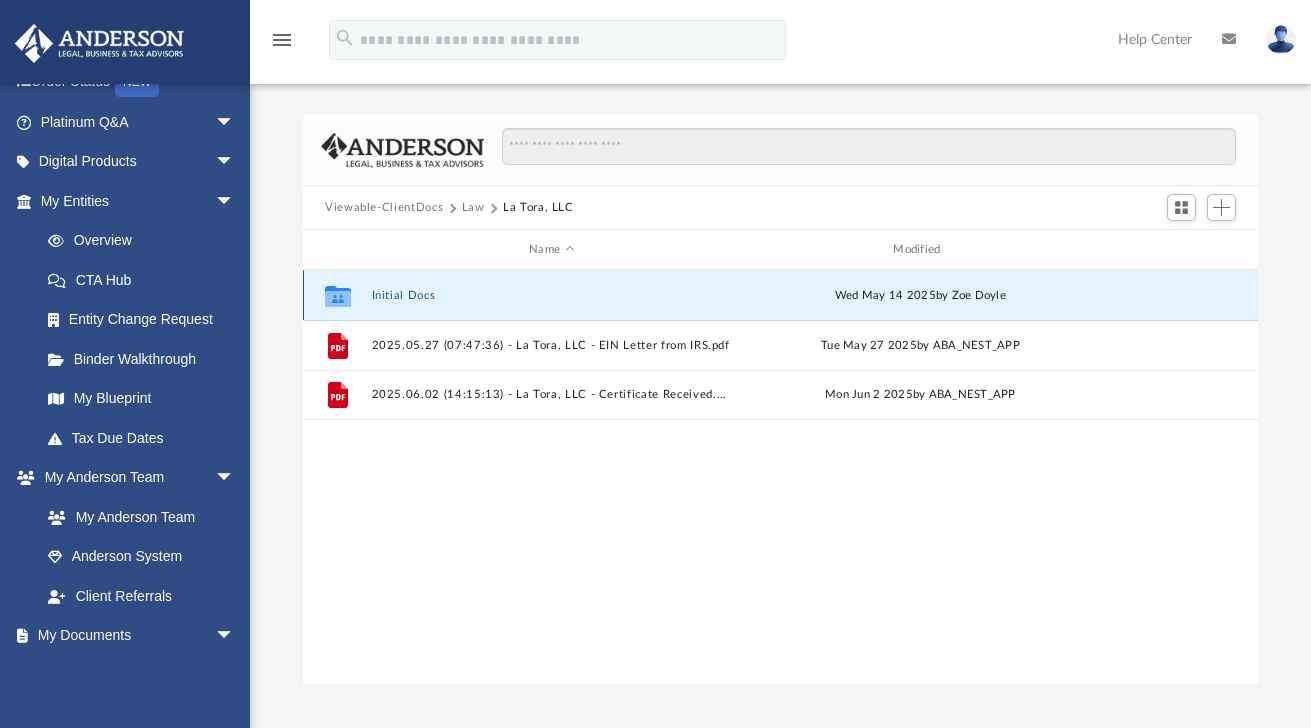 click on "Initial Docs" at bounding box center (552, 295) 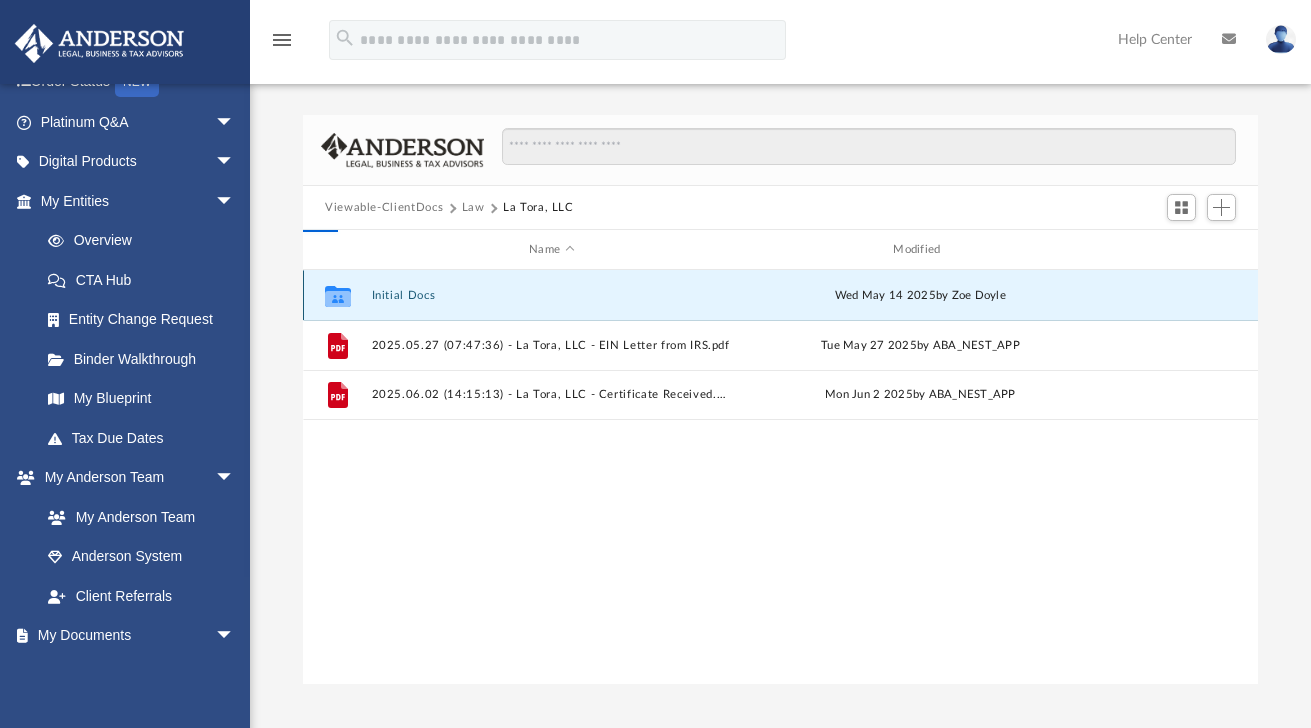 click on "Initial Docs" at bounding box center [552, 295] 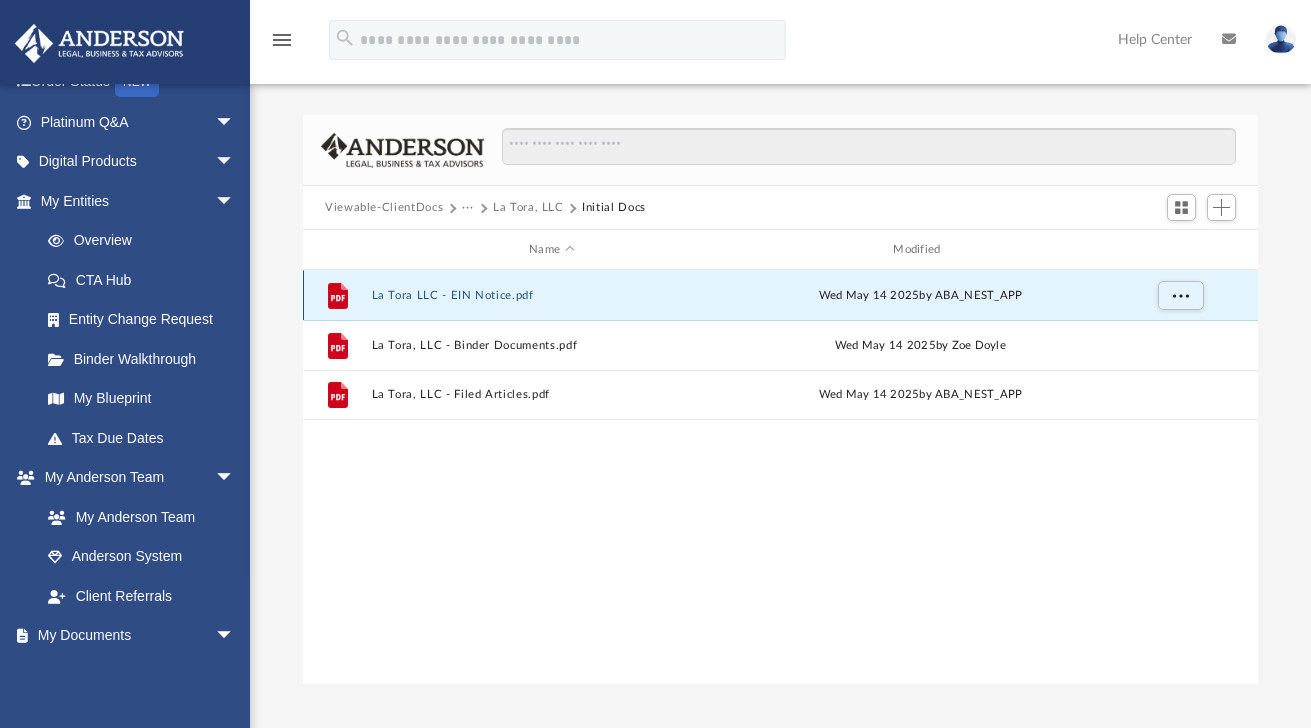 click on "La Tora LLC - EIN Notice.pdf" at bounding box center (552, 295) 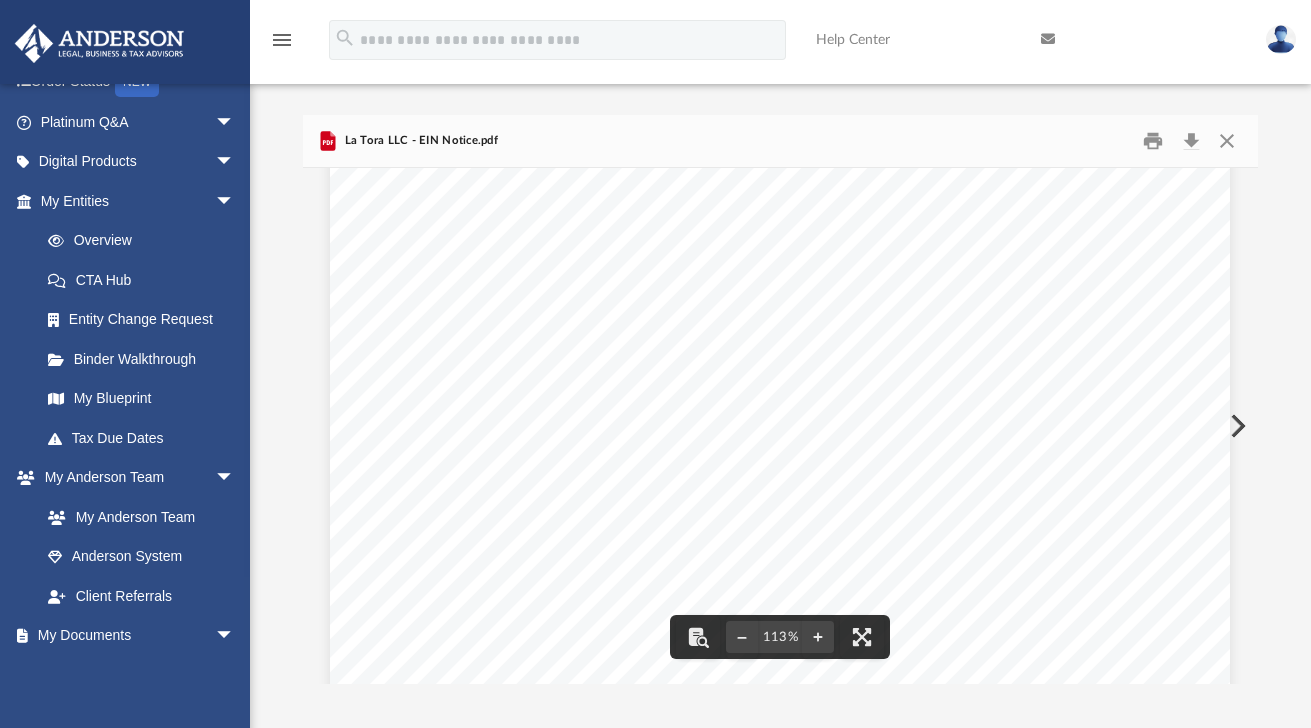 scroll, scrollTop: 37, scrollLeft: 0, axis: vertical 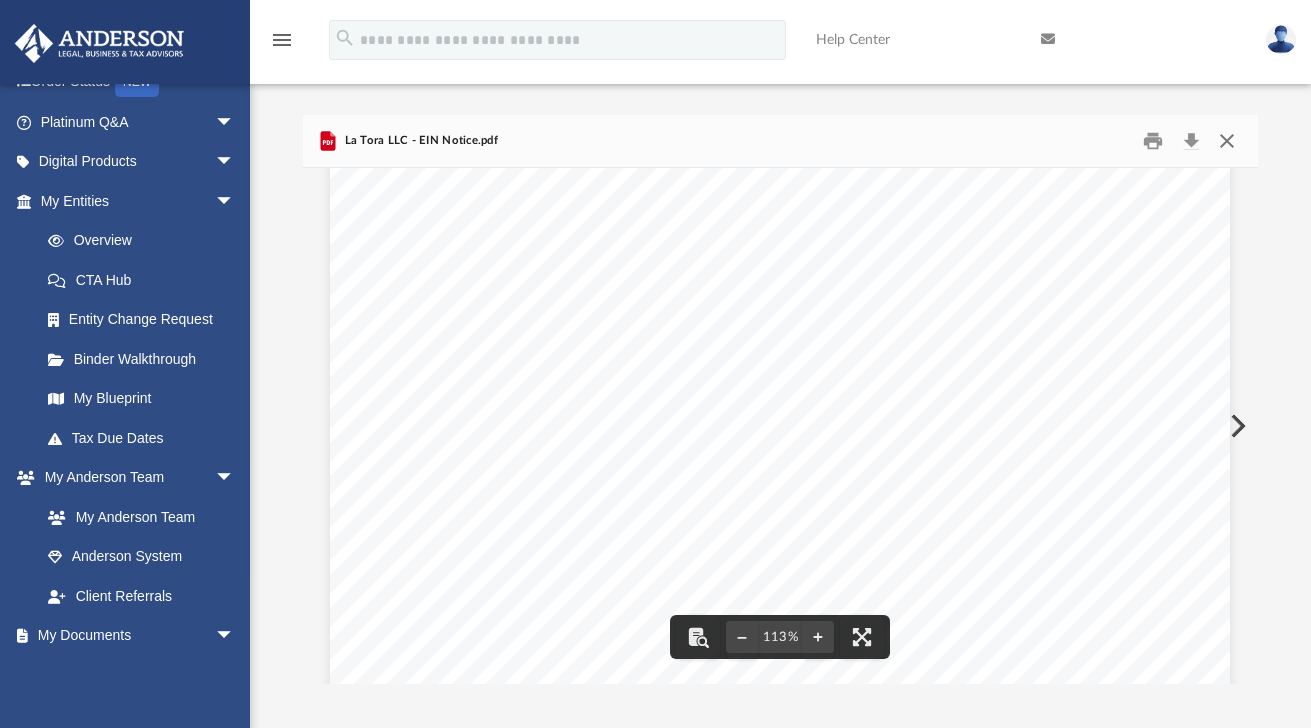 click at bounding box center (1227, 141) 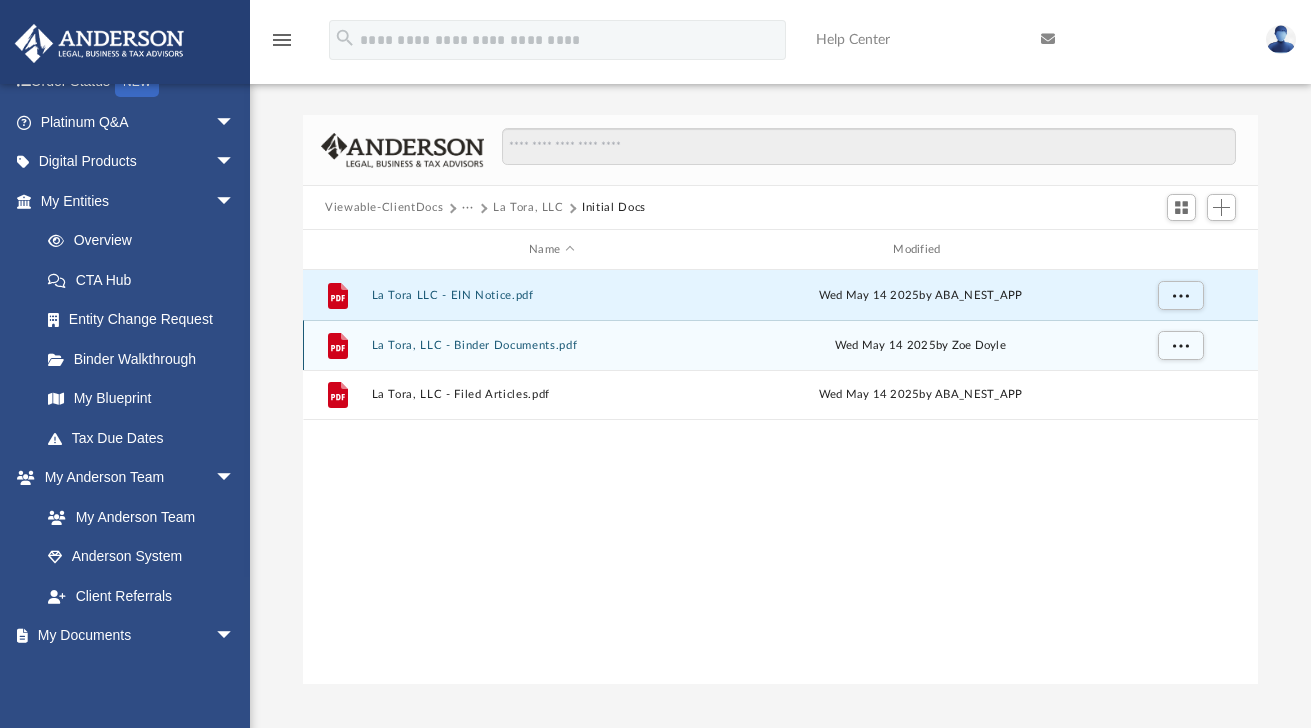 click on "La Tora, LLC - Binder Documents.pdf" at bounding box center [552, 345] 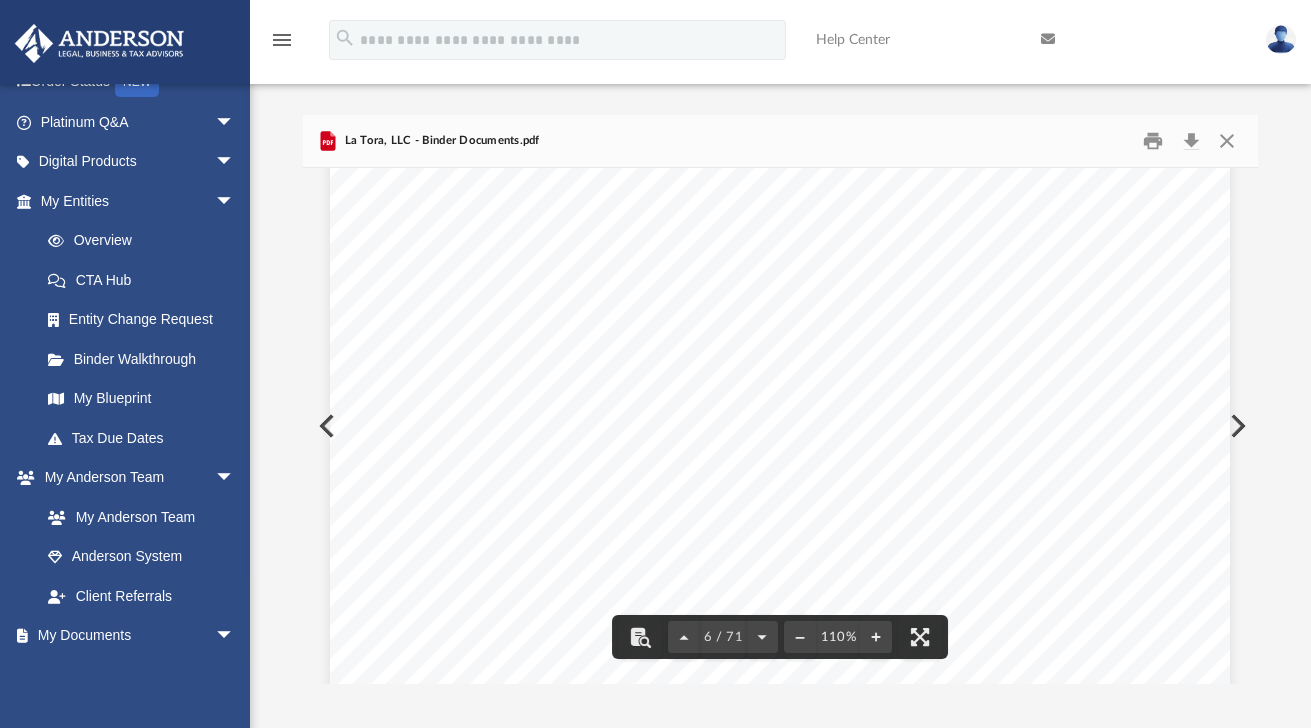 scroll, scrollTop: 6277, scrollLeft: 0, axis: vertical 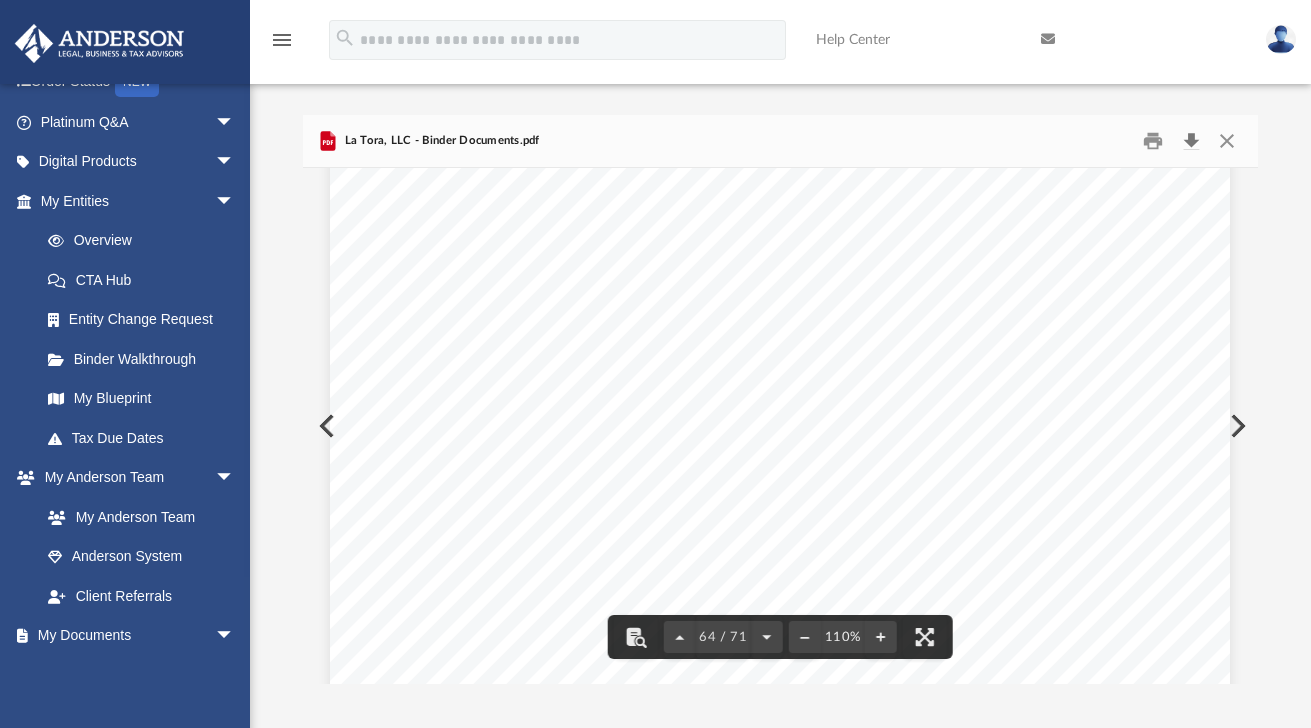 click at bounding box center [1191, 141] 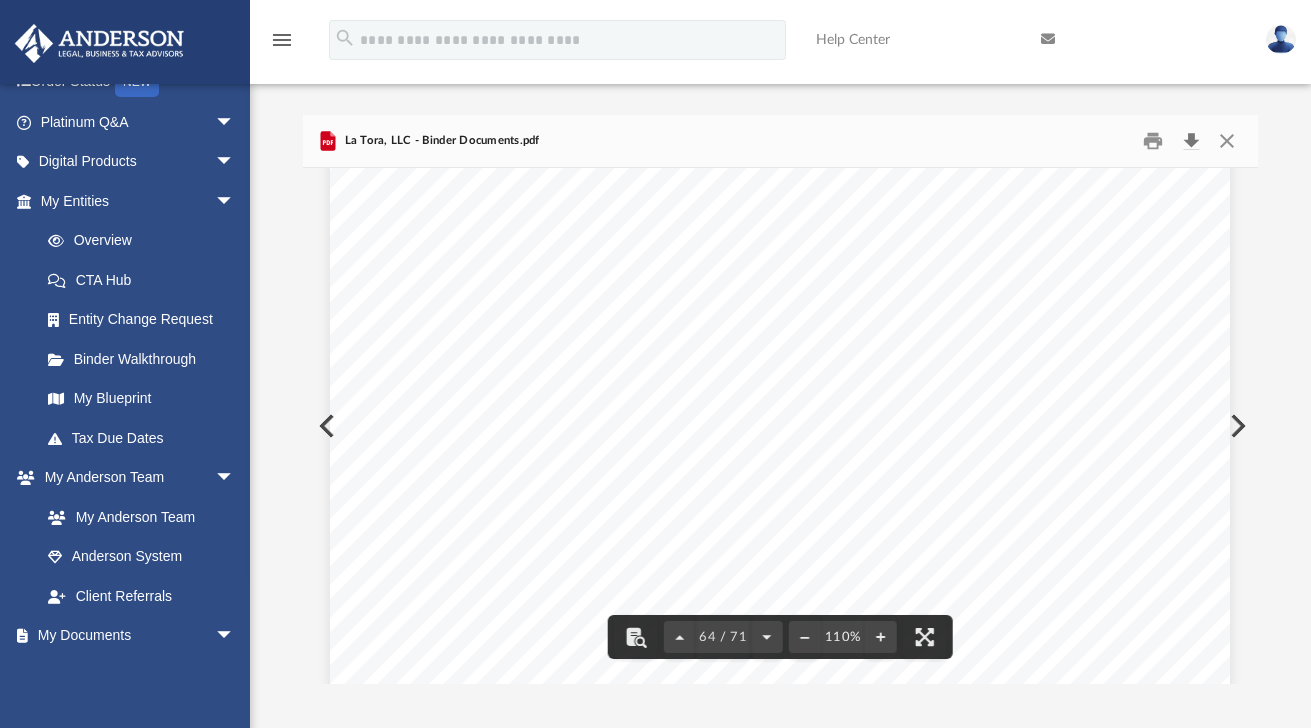 scroll, scrollTop: 74010, scrollLeft: 0, axis: vertical 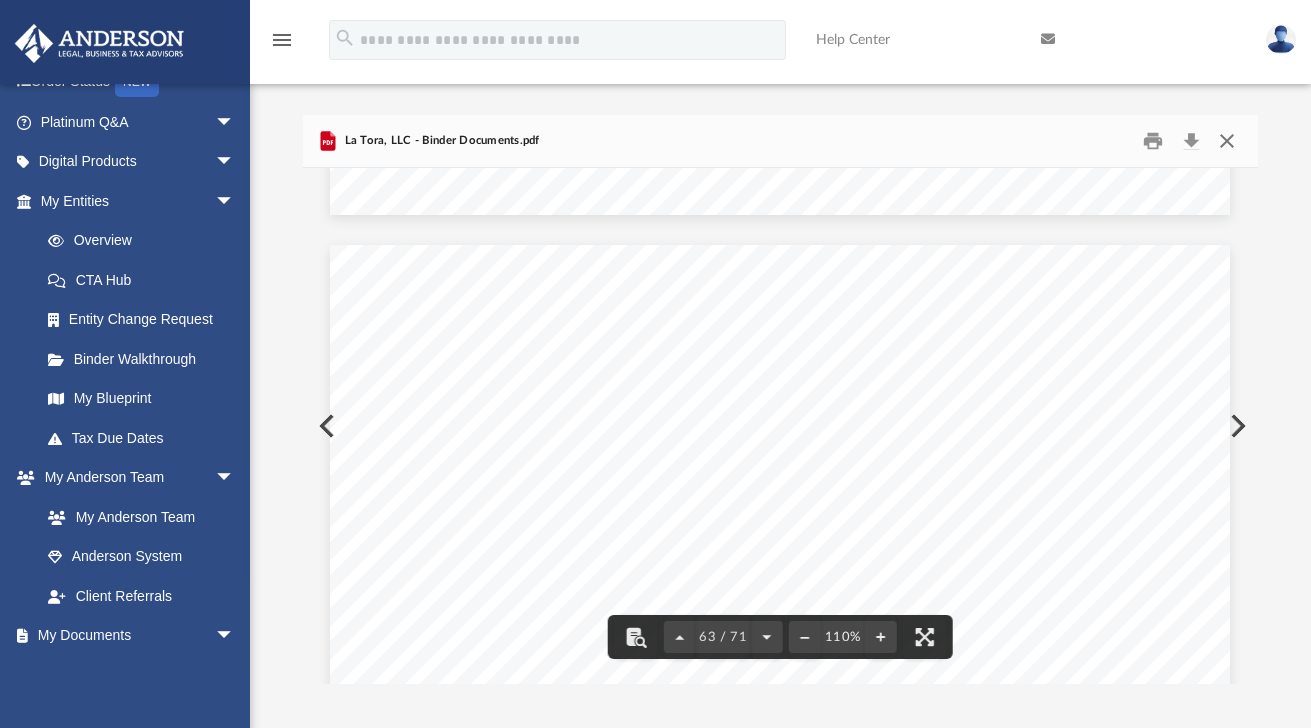 click at bounding box center [1227, 141] 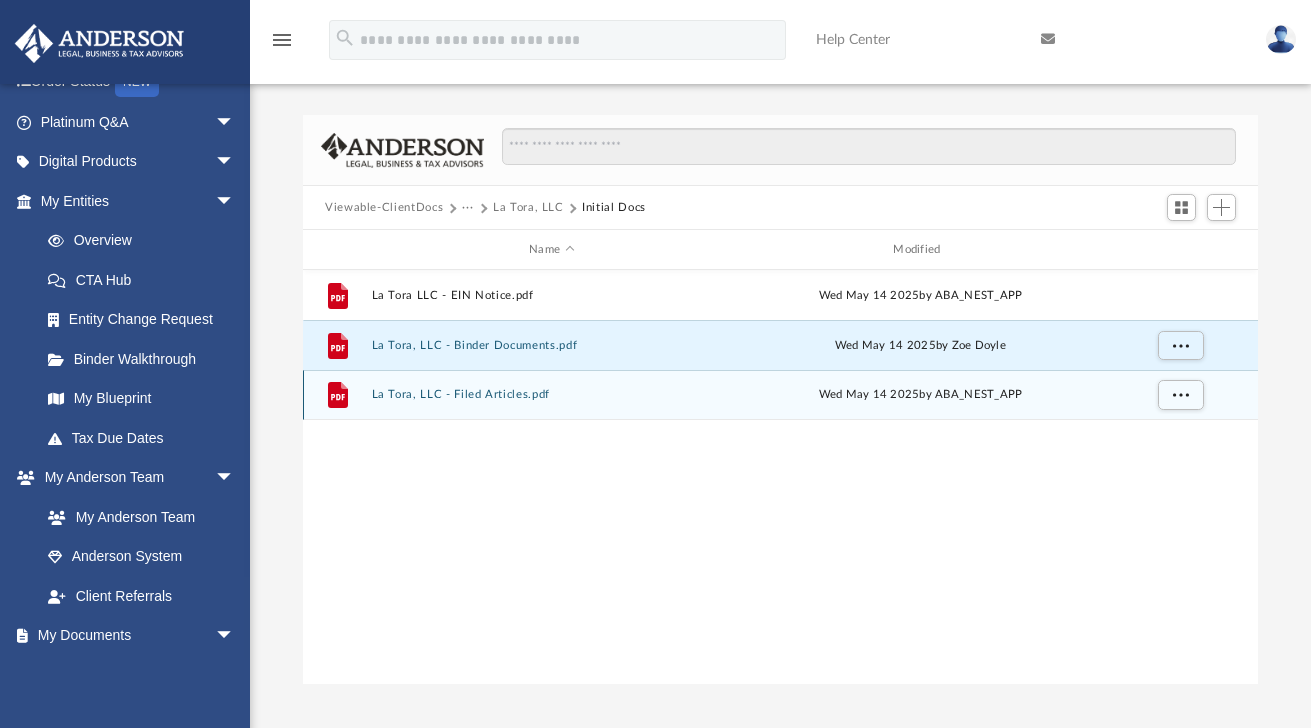 click on "La Tora, LLC - Filed Articles.pdf" at bounding box center [552, 394] 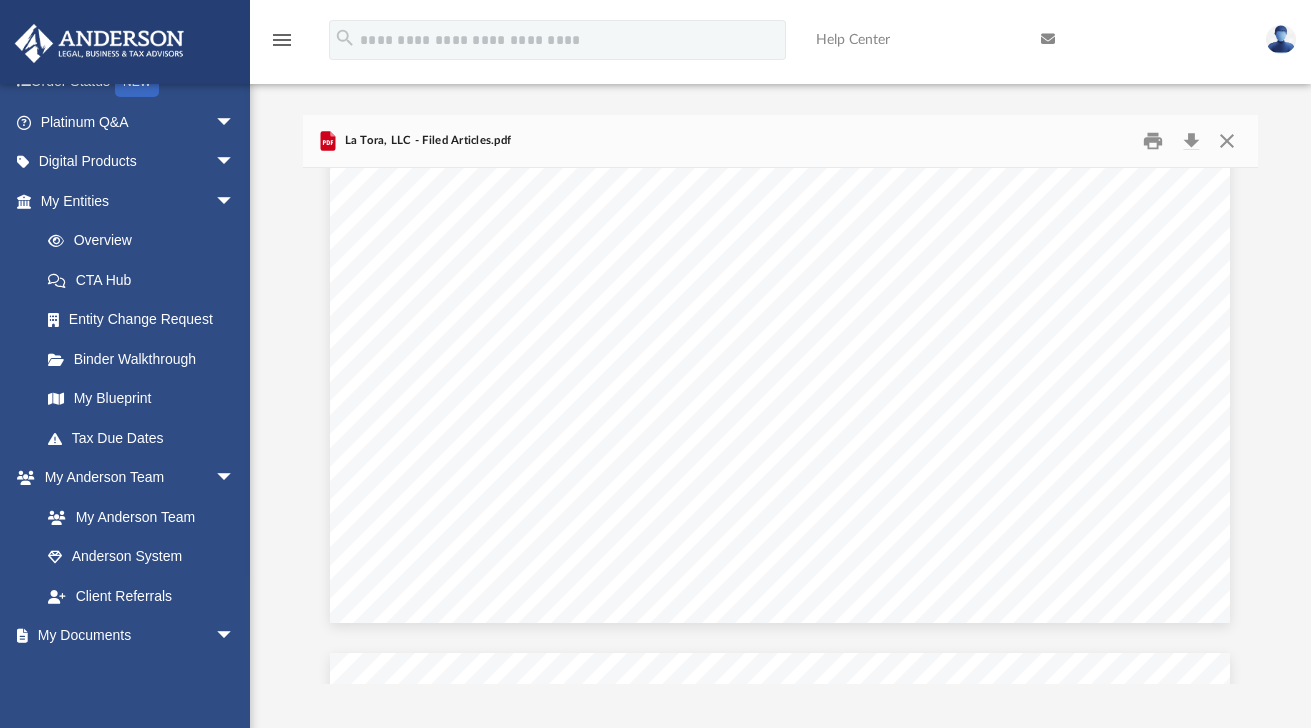 scroll, scrollTop: 3113, scrollLeft: 0, axis: vertical 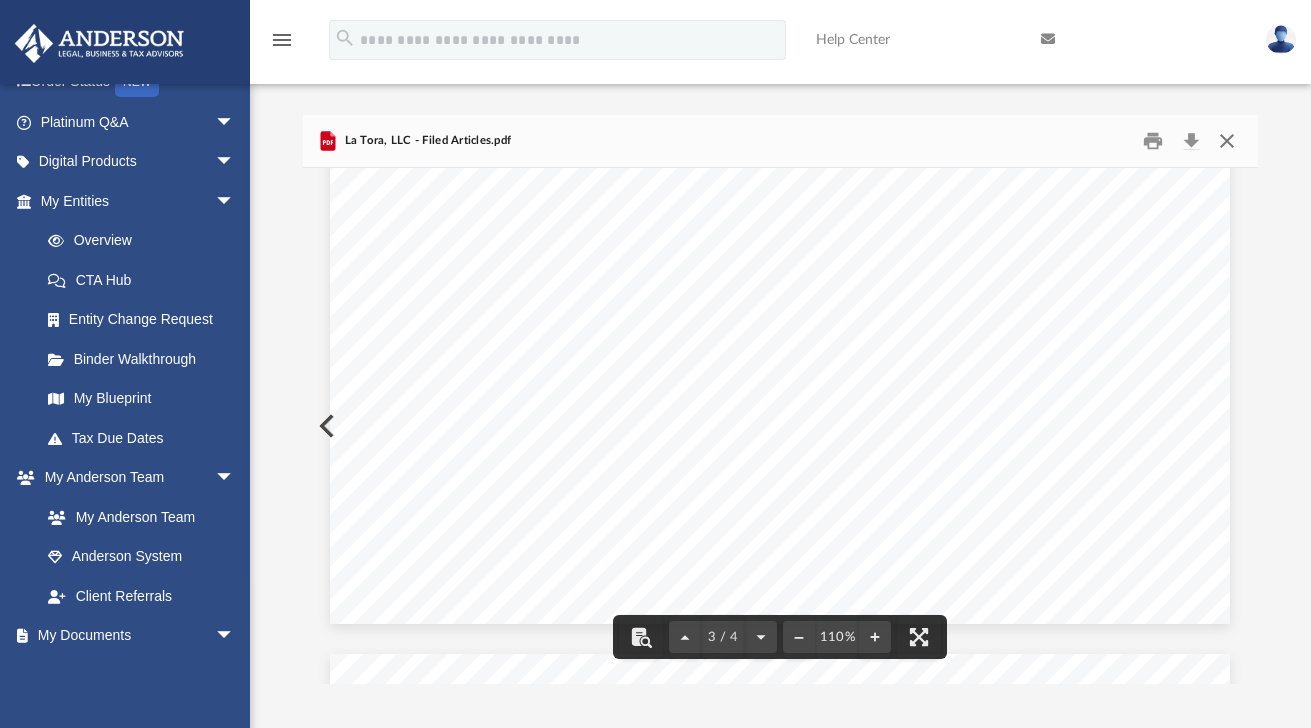 click at bounding box center (1227, 141) 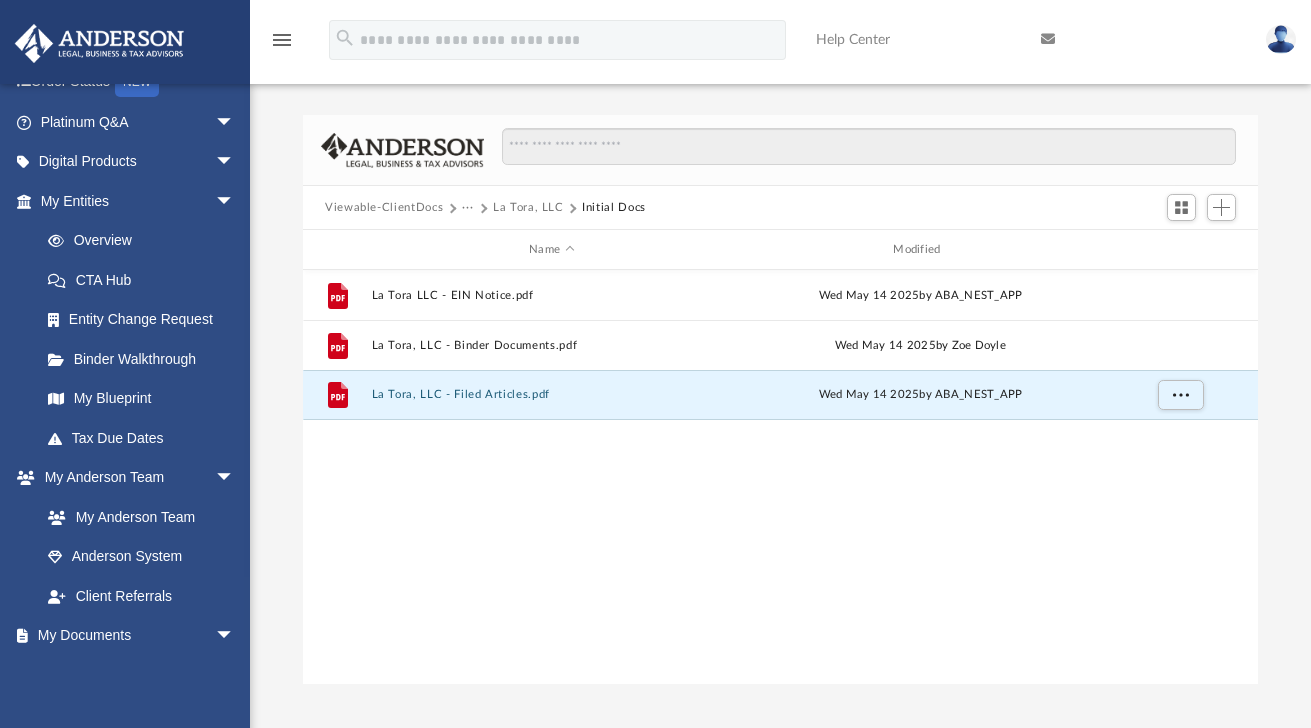click on "Viewable-ClientDocs" at bounding box center (384, 208) 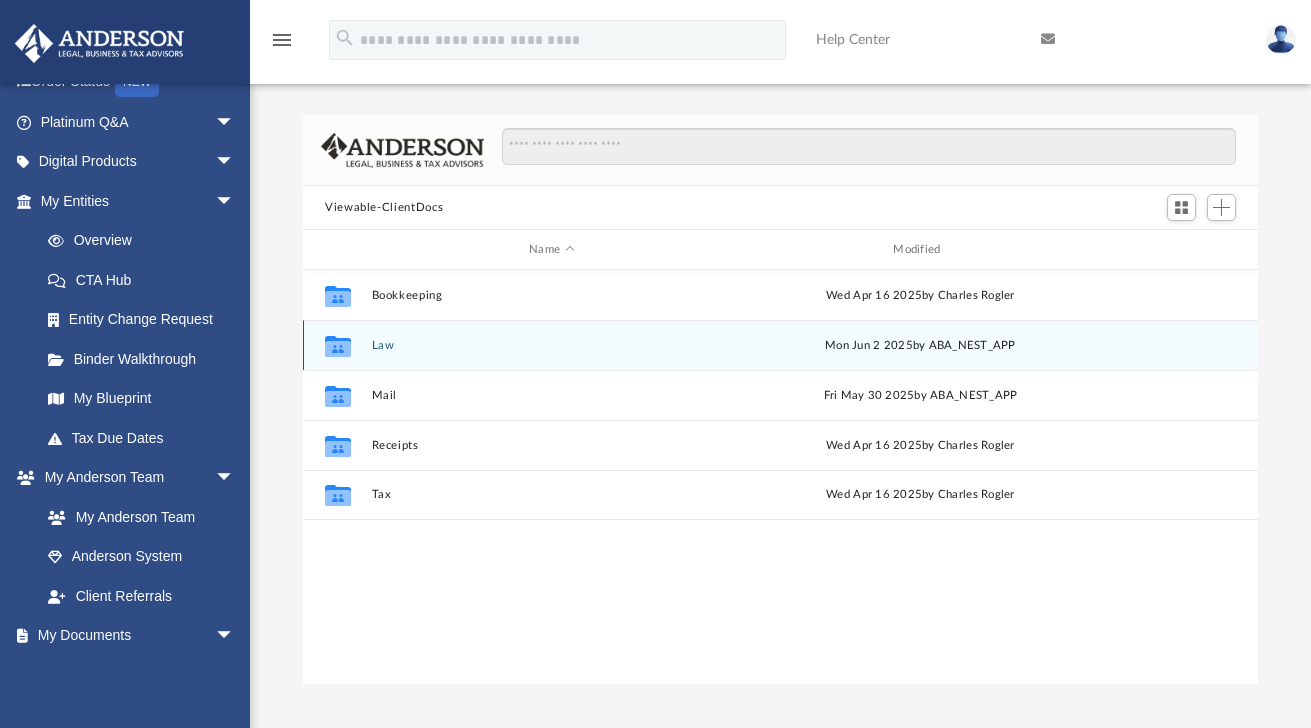 click on "Law" at bounding box center [552, 345] 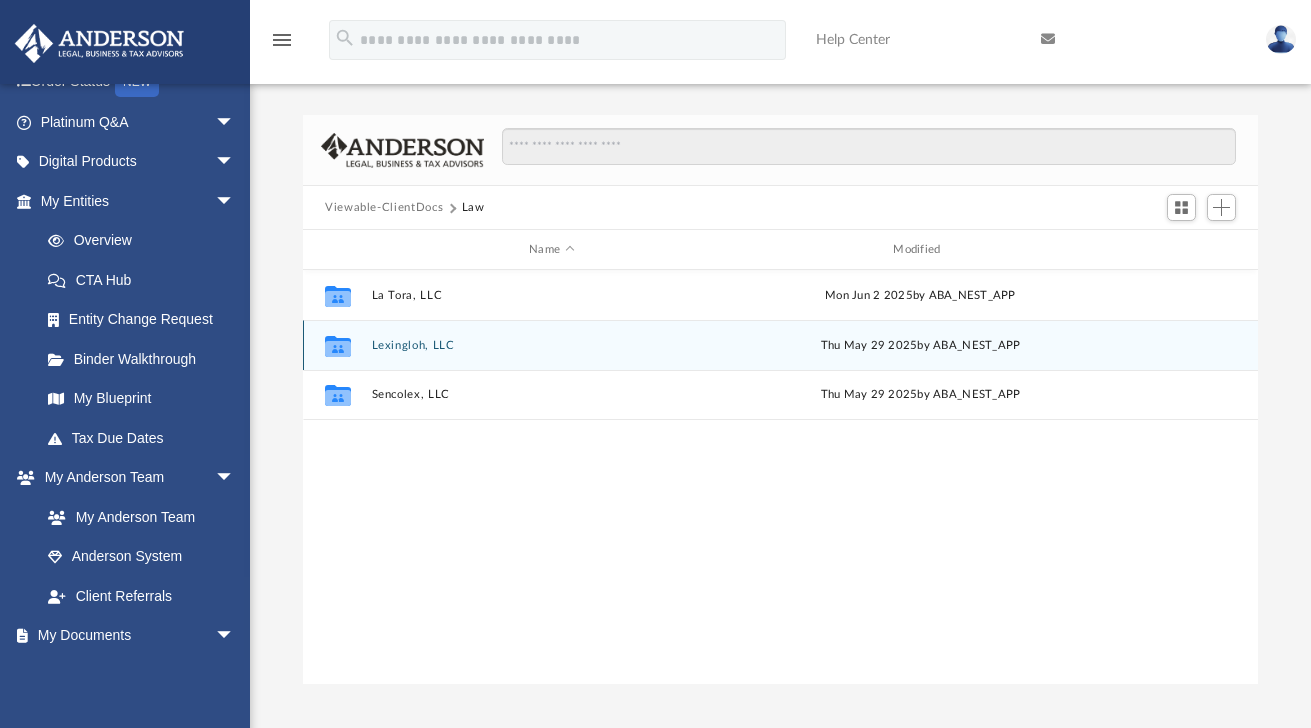 click on "Lexingloh, LLC" at bounding box center (552, 345) 